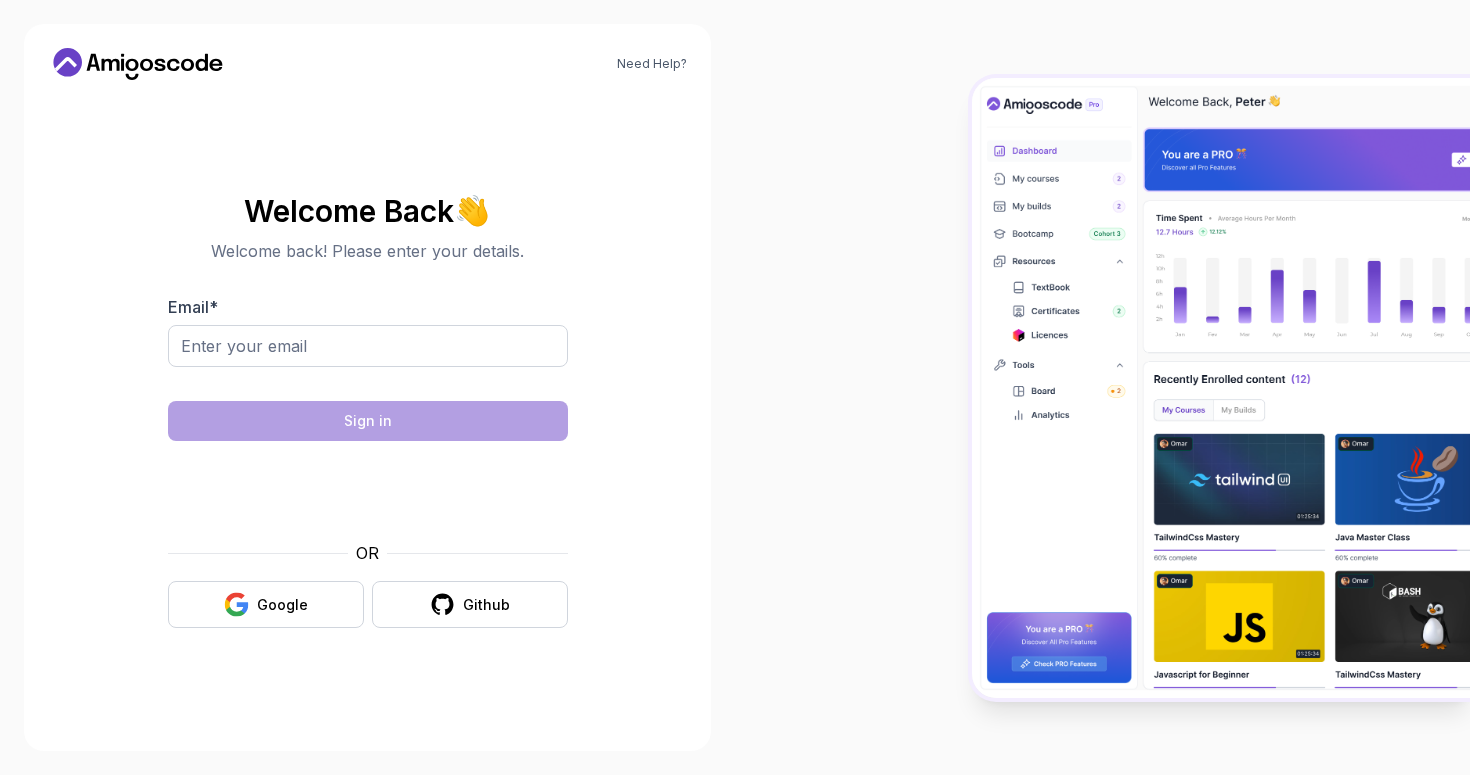 scroll, scrollTop: 0, scrollLeft: 0, axis: both 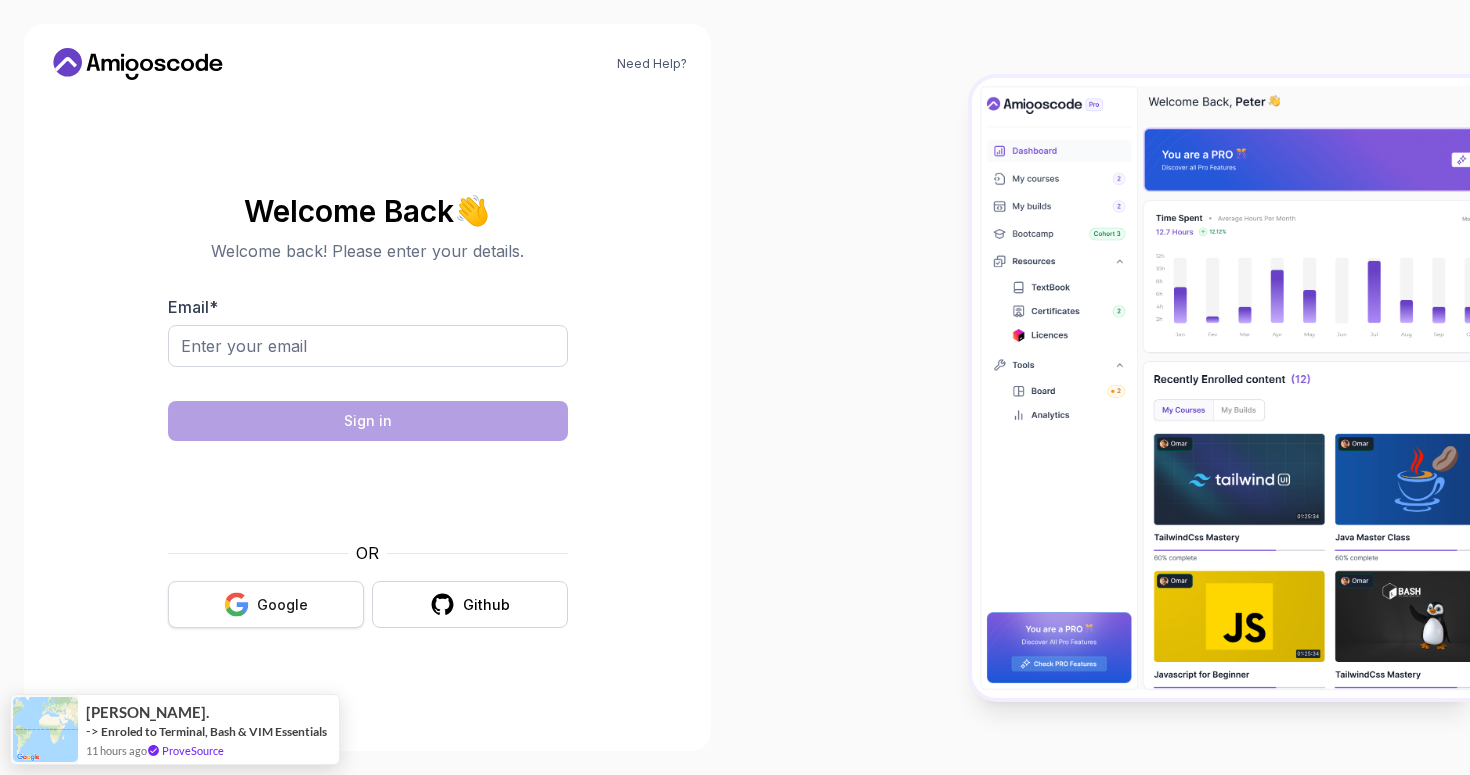 click on "Google" at bounding box center [266, 604] 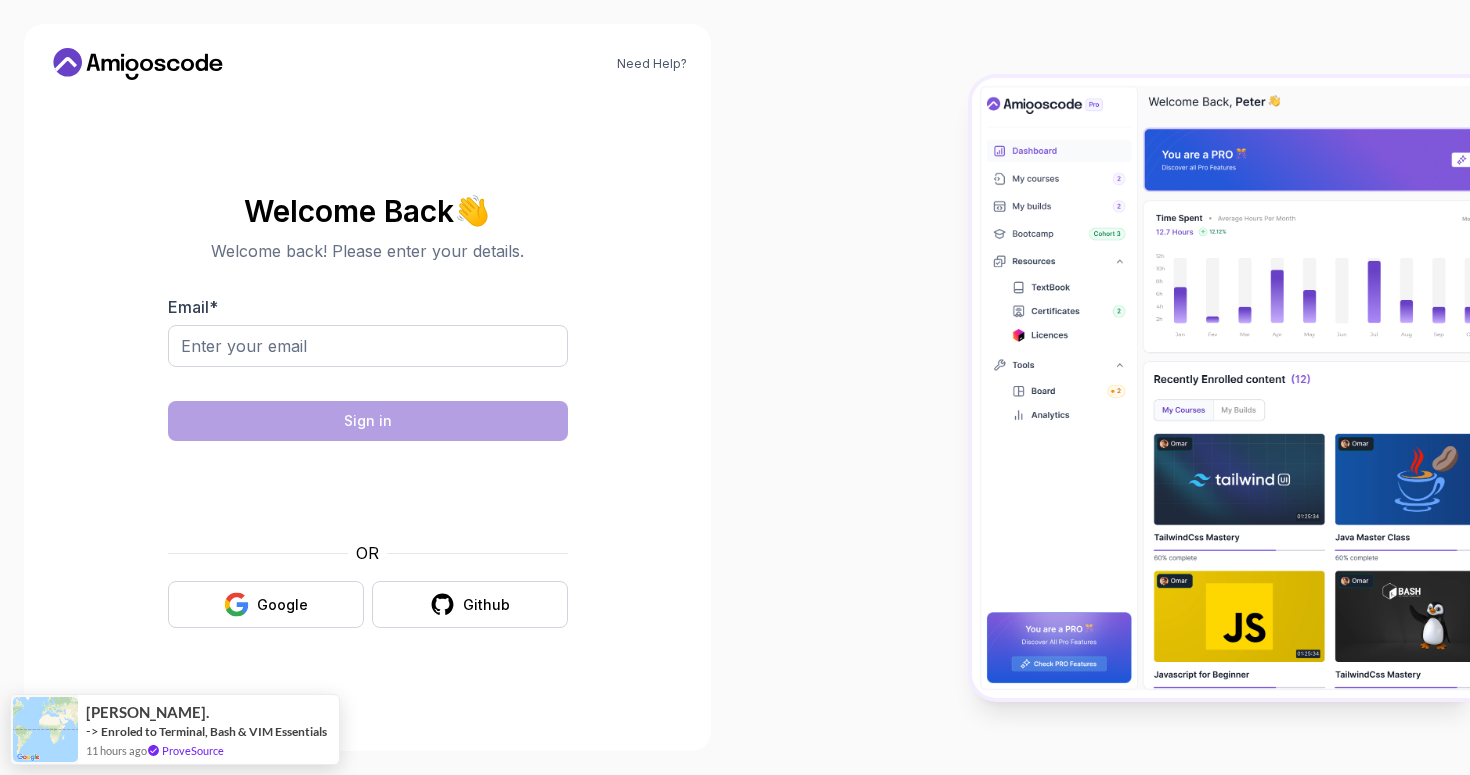 type 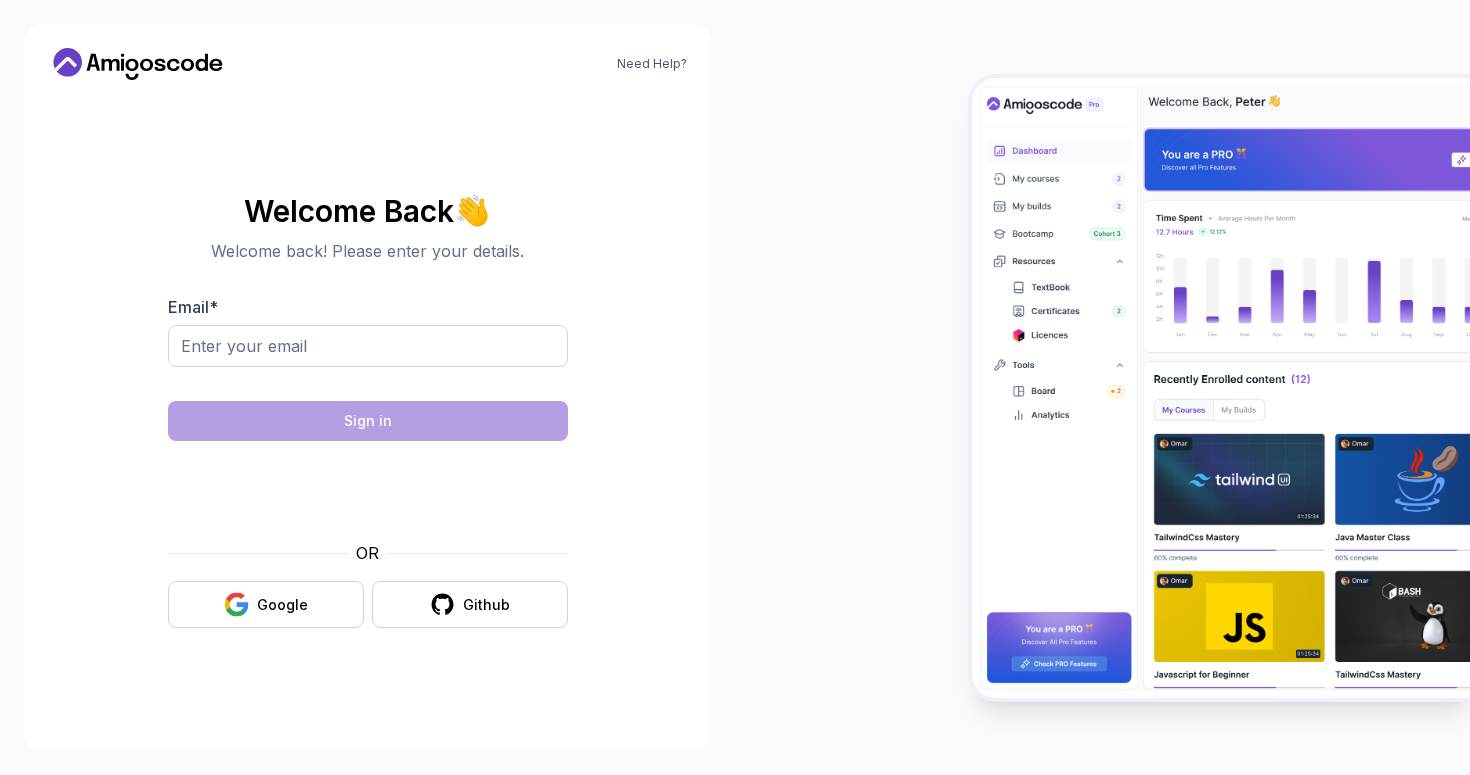 scroll, scrollTop: 0, scrollLeft: 0, axis: both 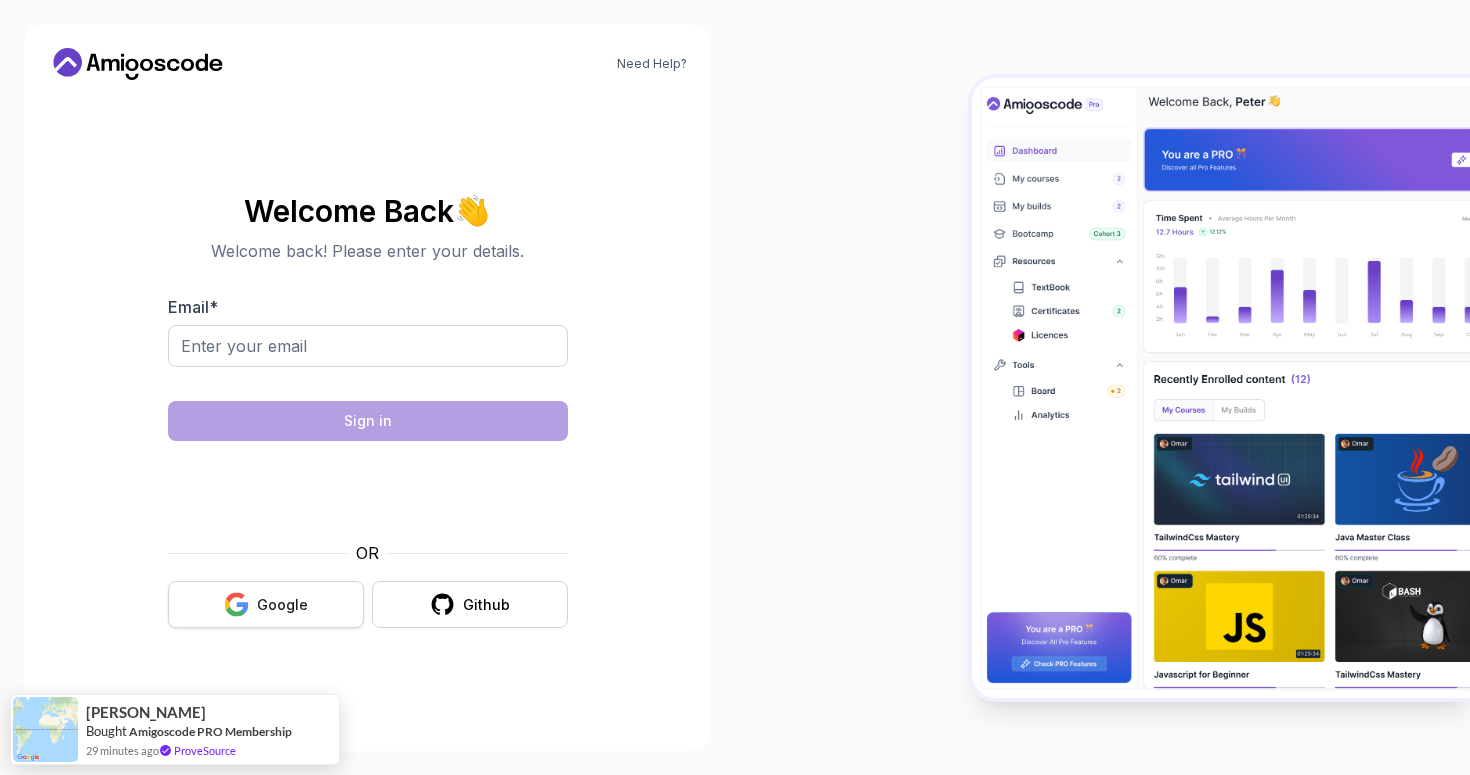 click 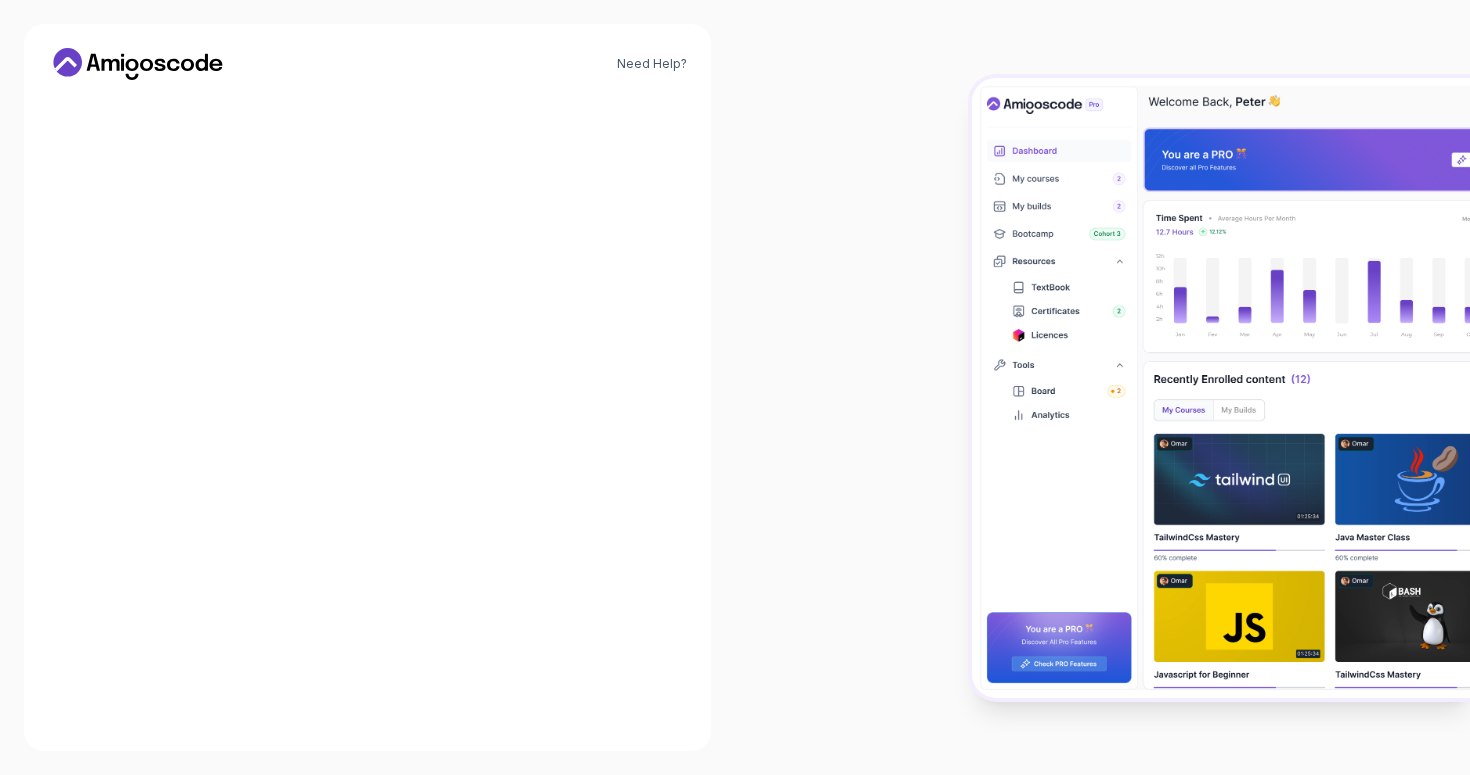 scroll, scrollTop: 0, scrollLeft: 0, axis: both 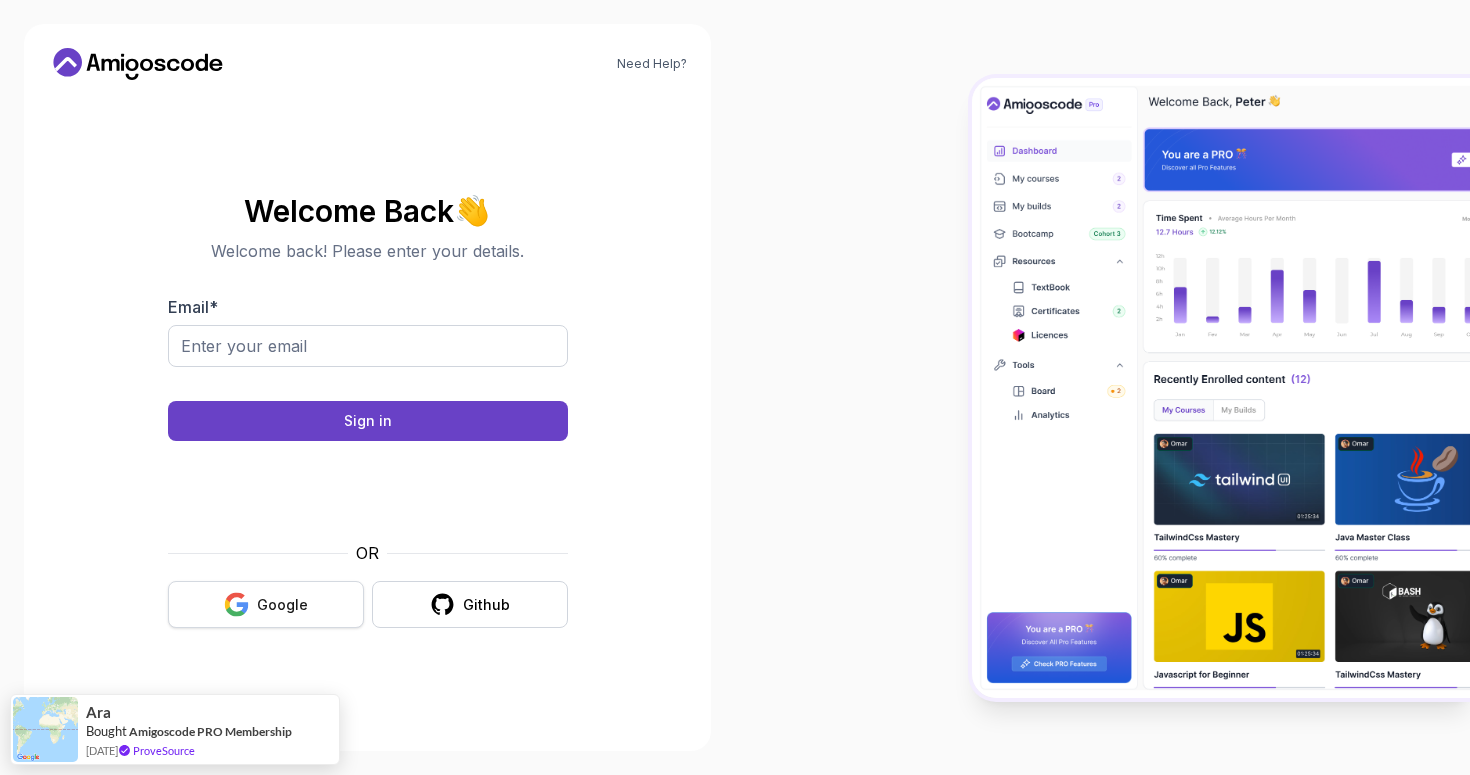 click on "Google" at bounding box center [282, 605] 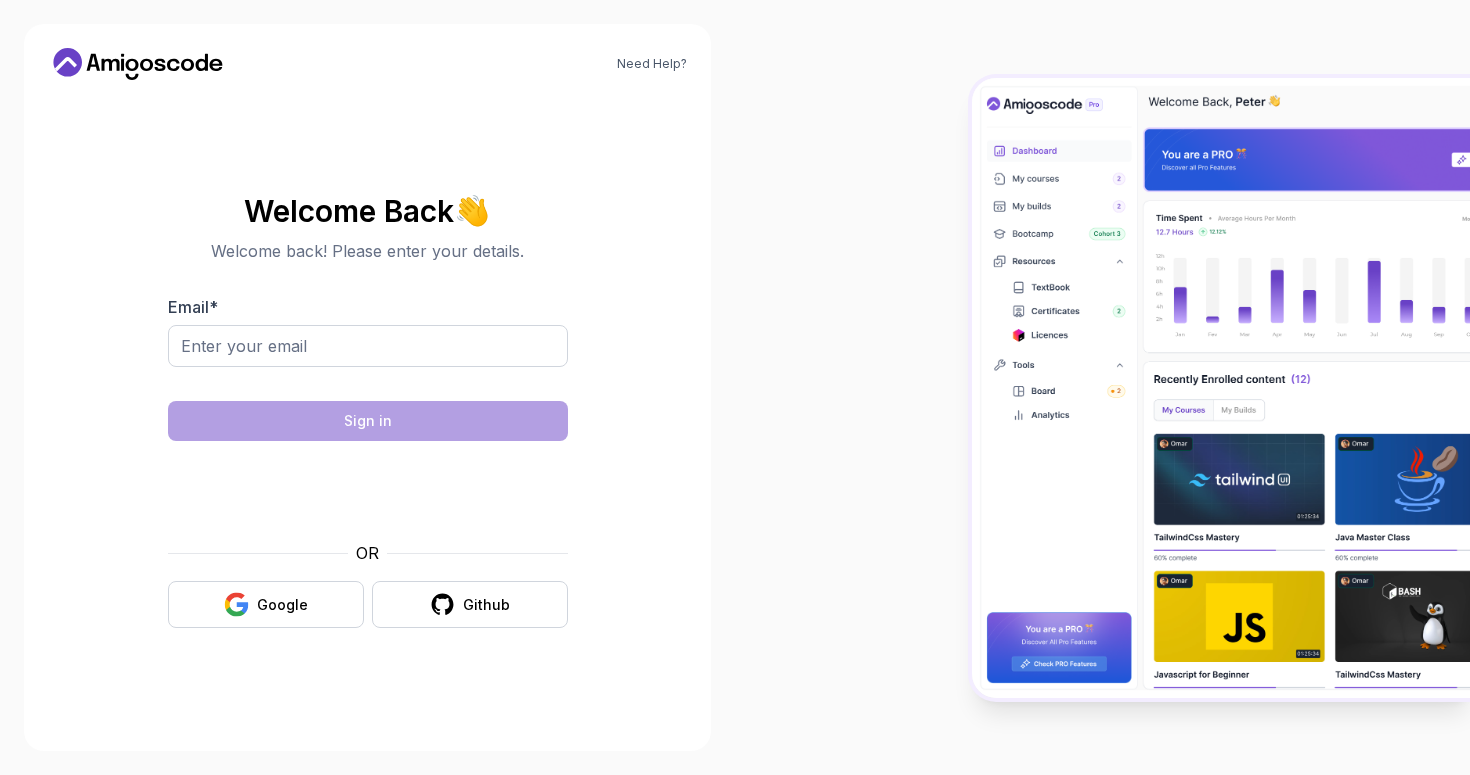 scroll, scrollTop: 0, scrollLeft: 0, axis: both 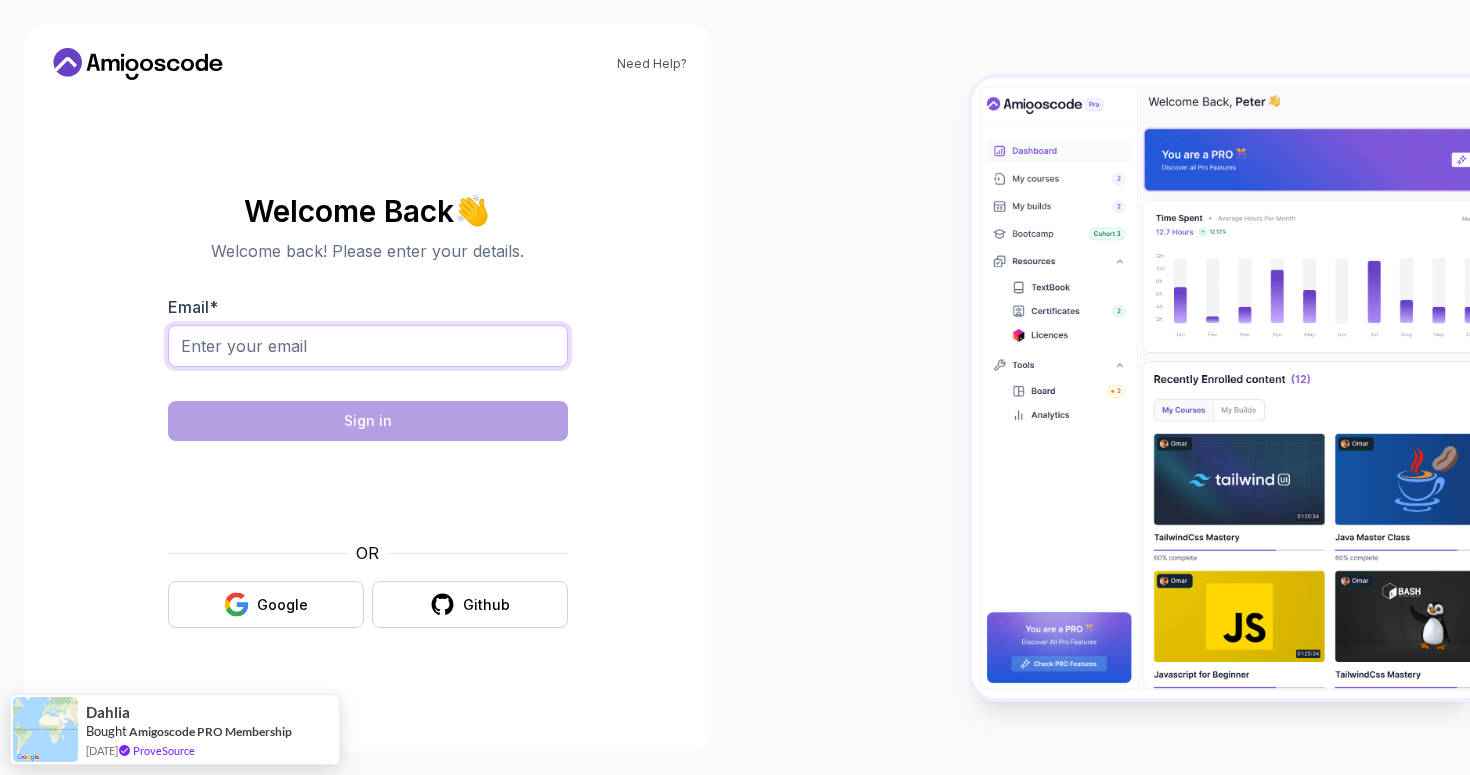 click on "Email *" at bounding box center (368, 346) 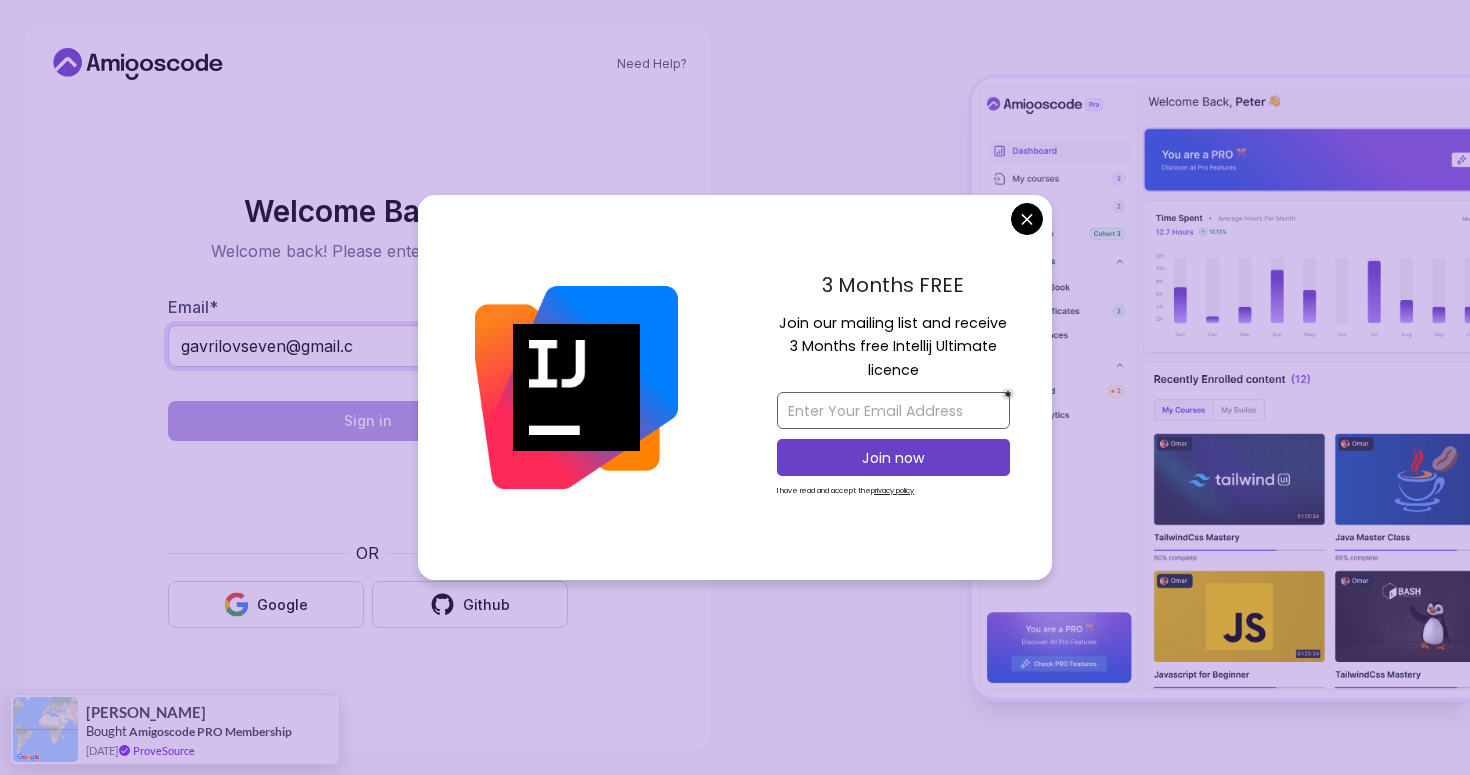 type on "gavrilovseven@gmail.c" 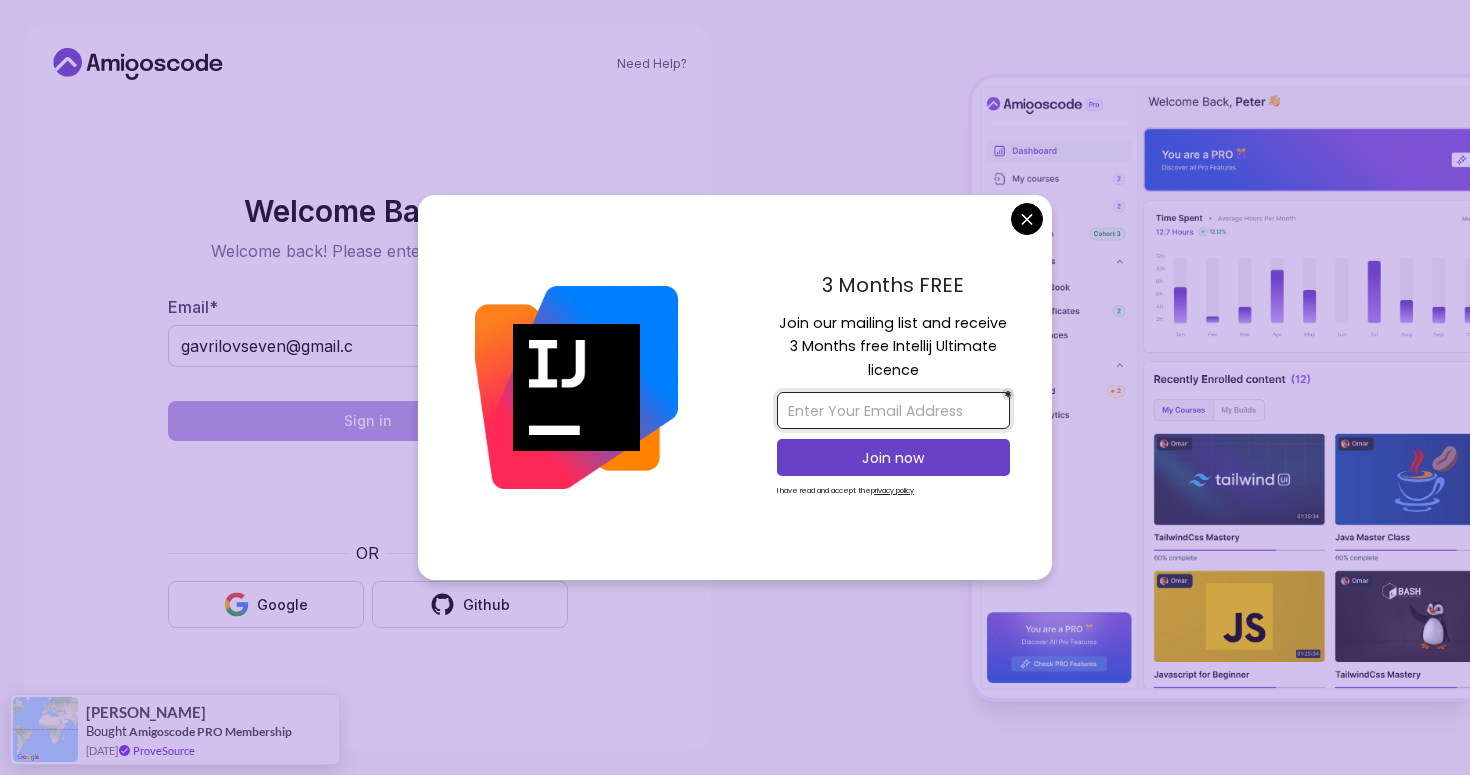 click at bounding box center [893, 410] 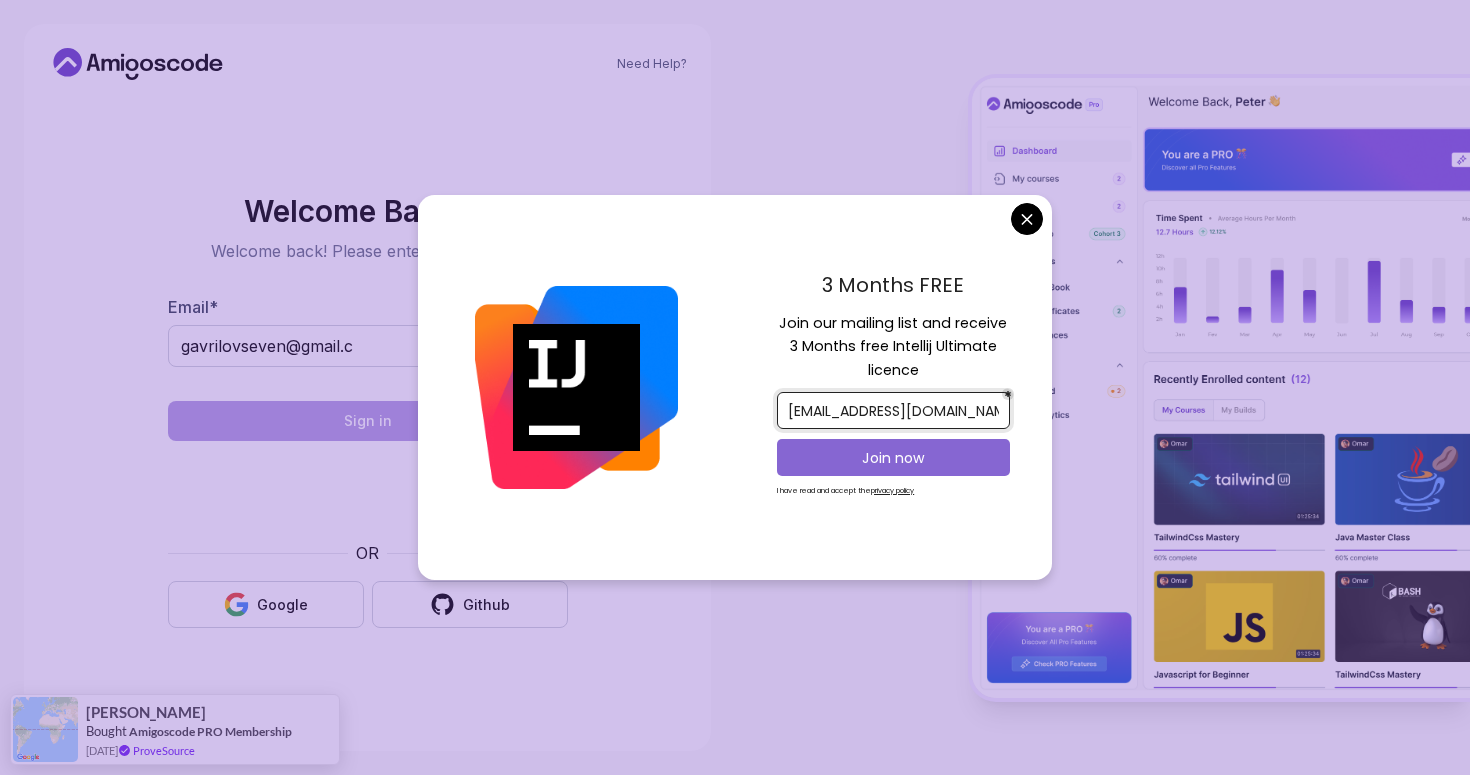 type on "gavrilovseven@gmail.com" 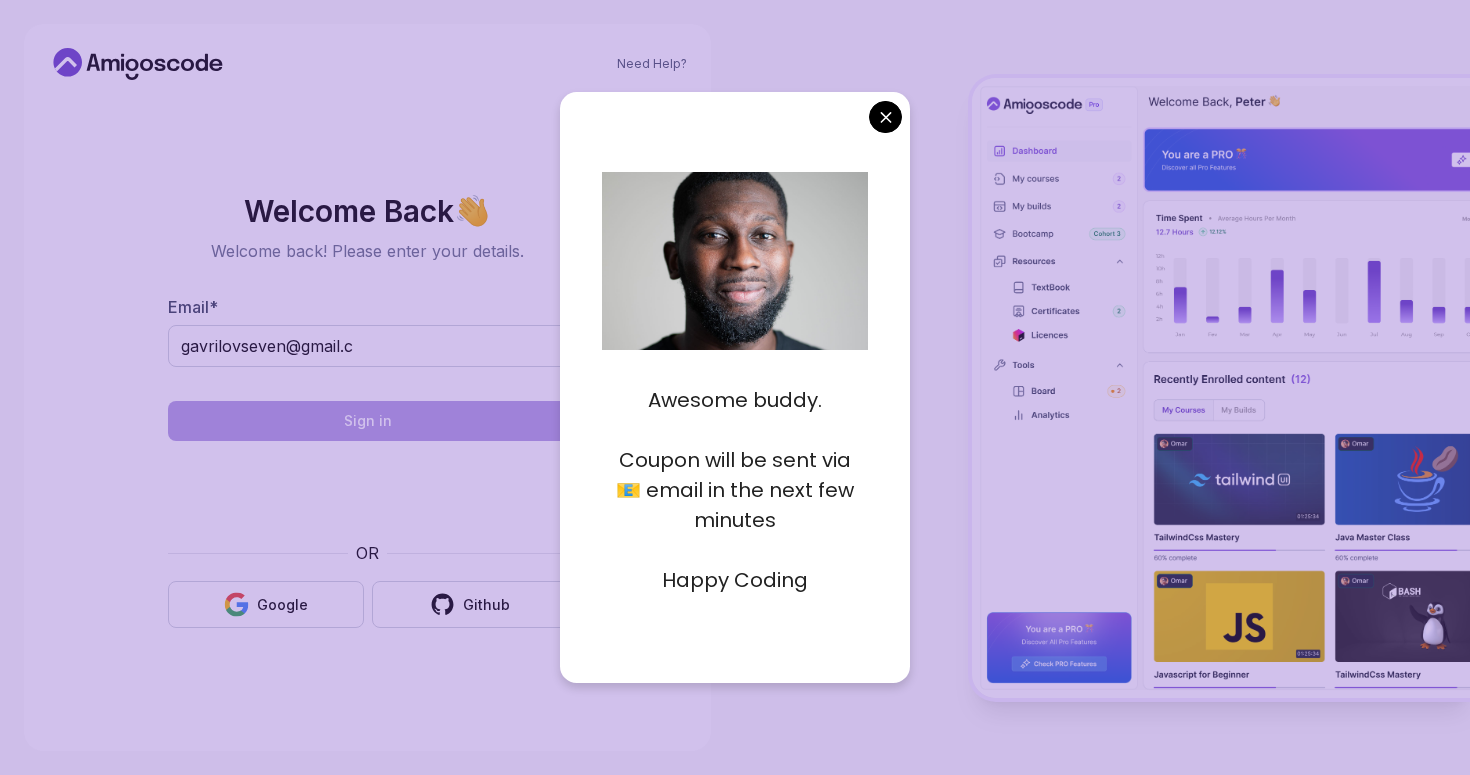 click on "Need Help? Welcome Back 👋 Welcome back! Please enter your details. Email * gavrilovseven@gmail.c Sign in OR Google Github" at bounding box center [735, 387] 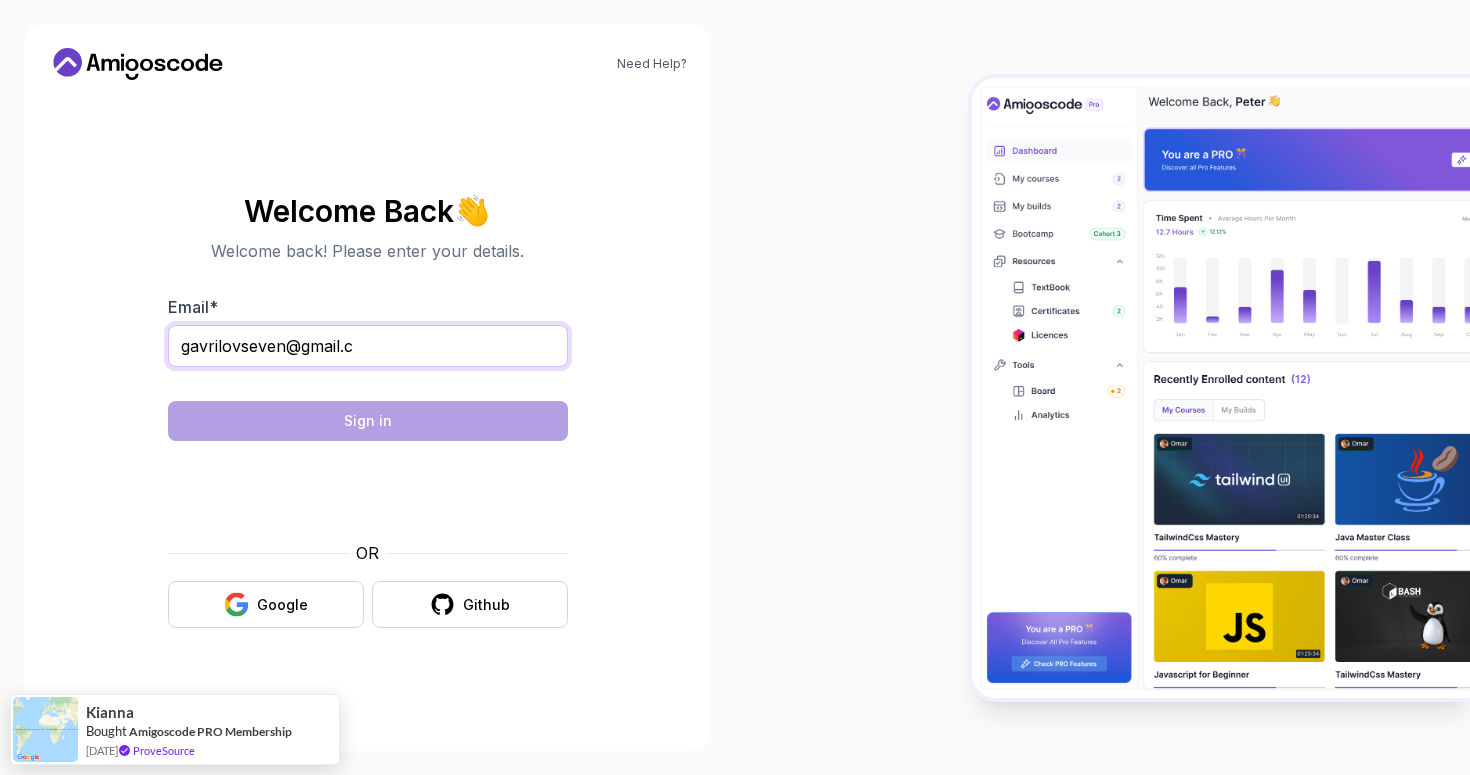 click on "gavrilovseven@gmail.c" at bounding box center (368, 346) 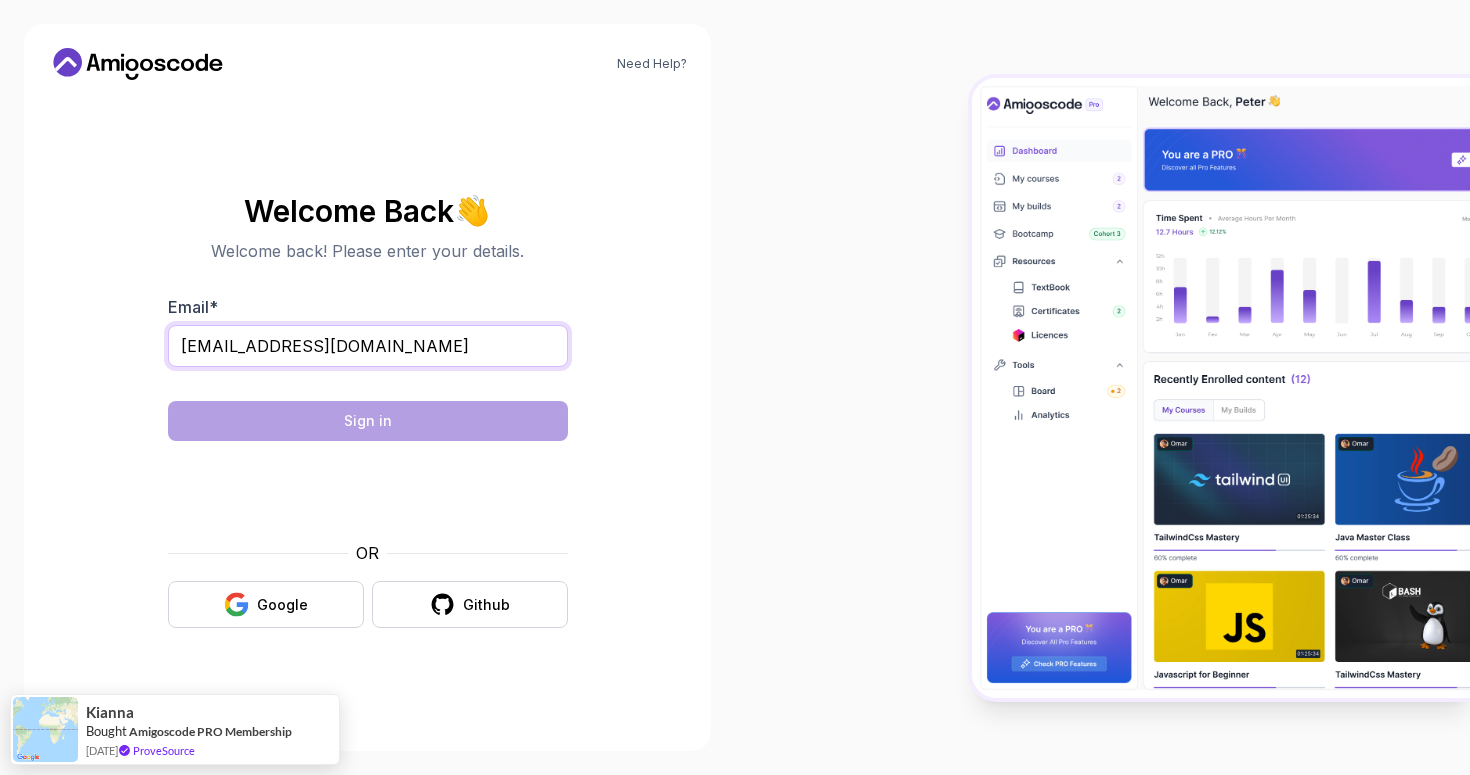 type on "gavrilovseven@gmail.com" 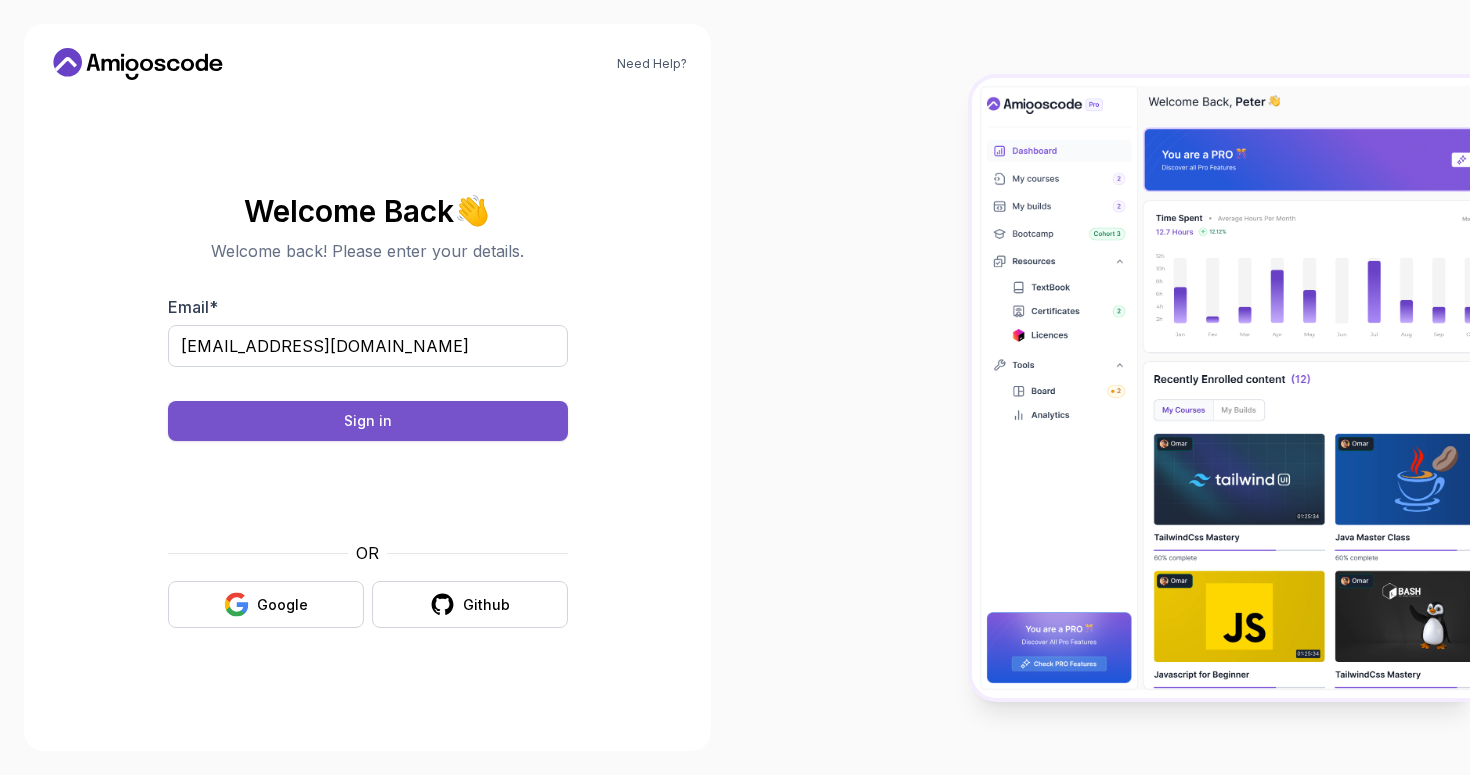 click on "Sign in" at bounding box center [368, 421] 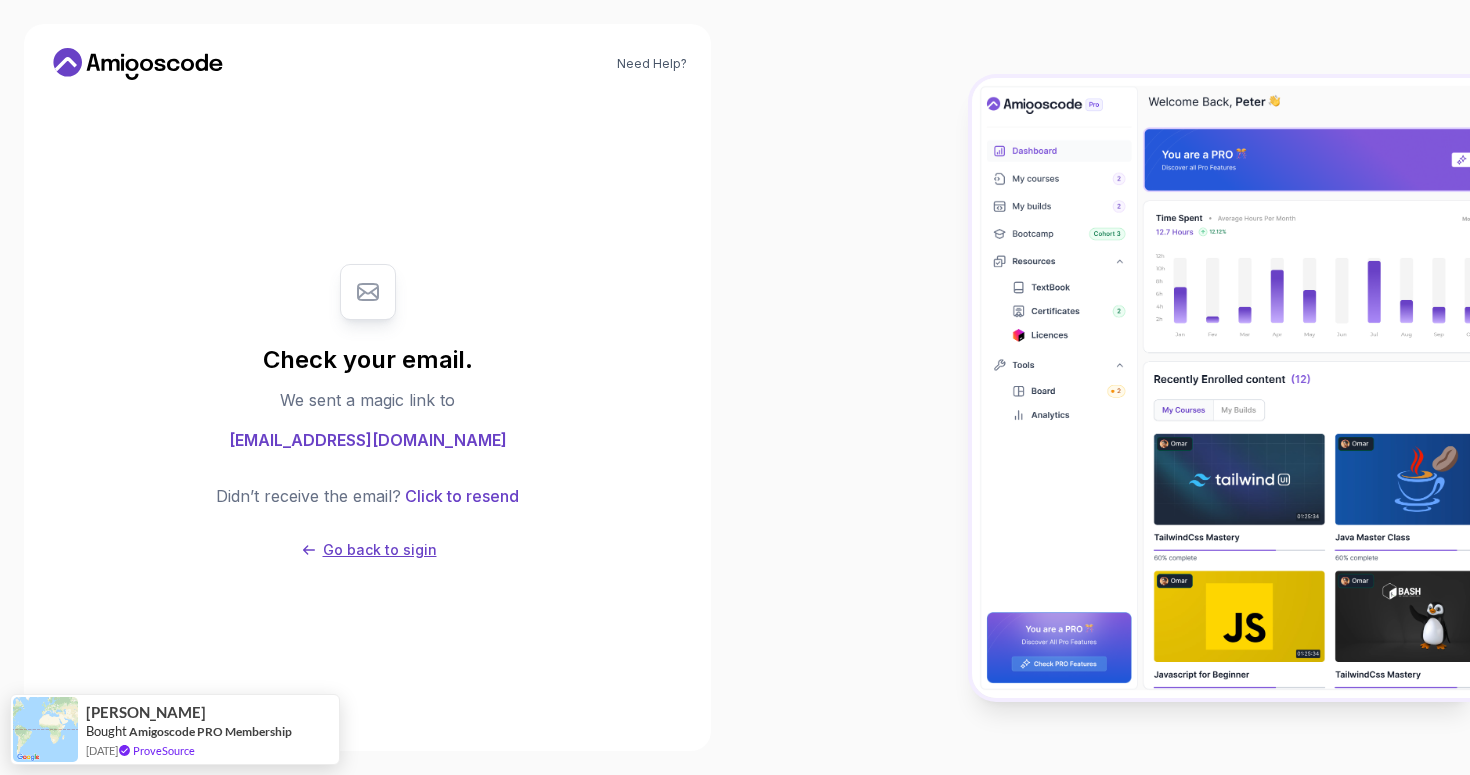 click on "Go back to sigin" at bounding box center [380, 550] 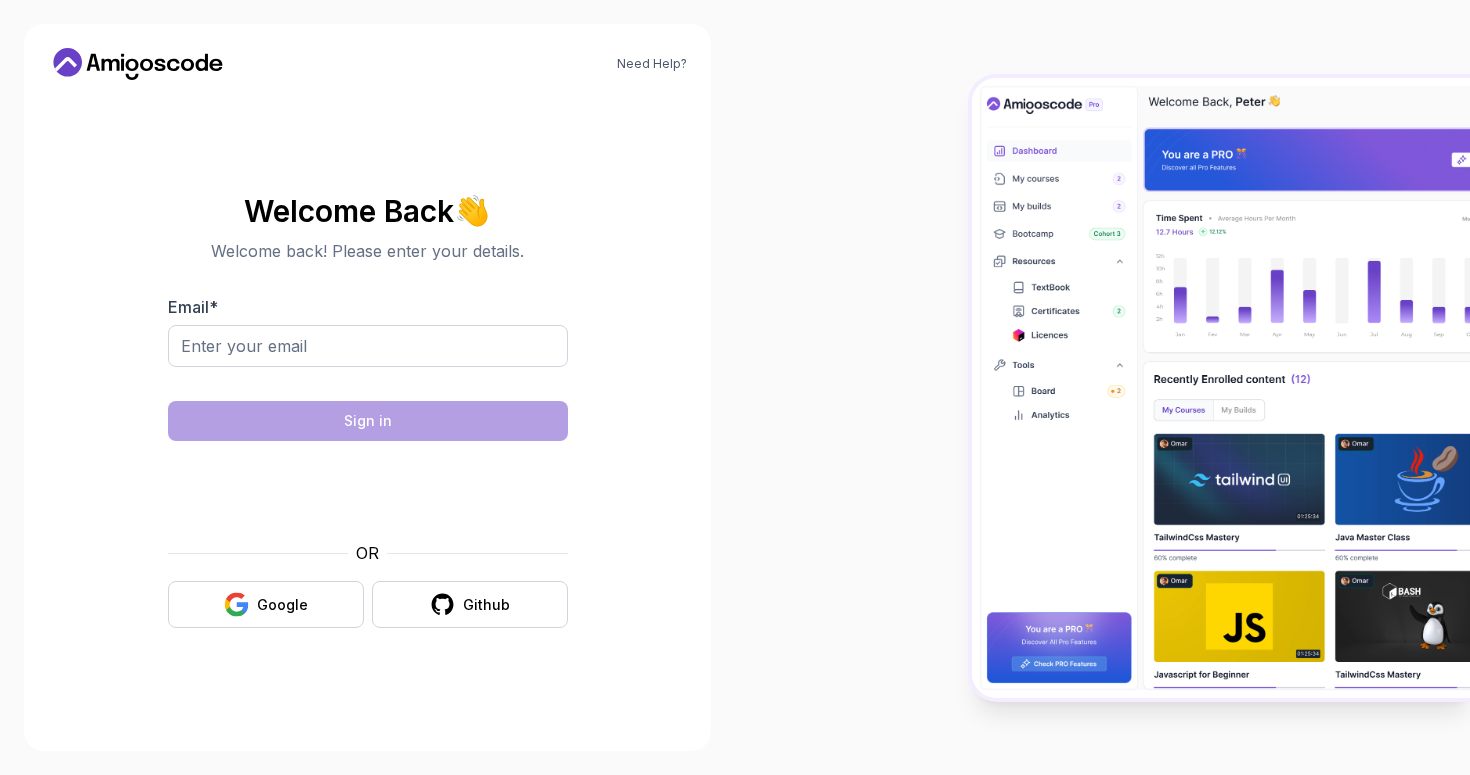 scroll, scrollTop: 0, scrollLeft: 0, axis: both 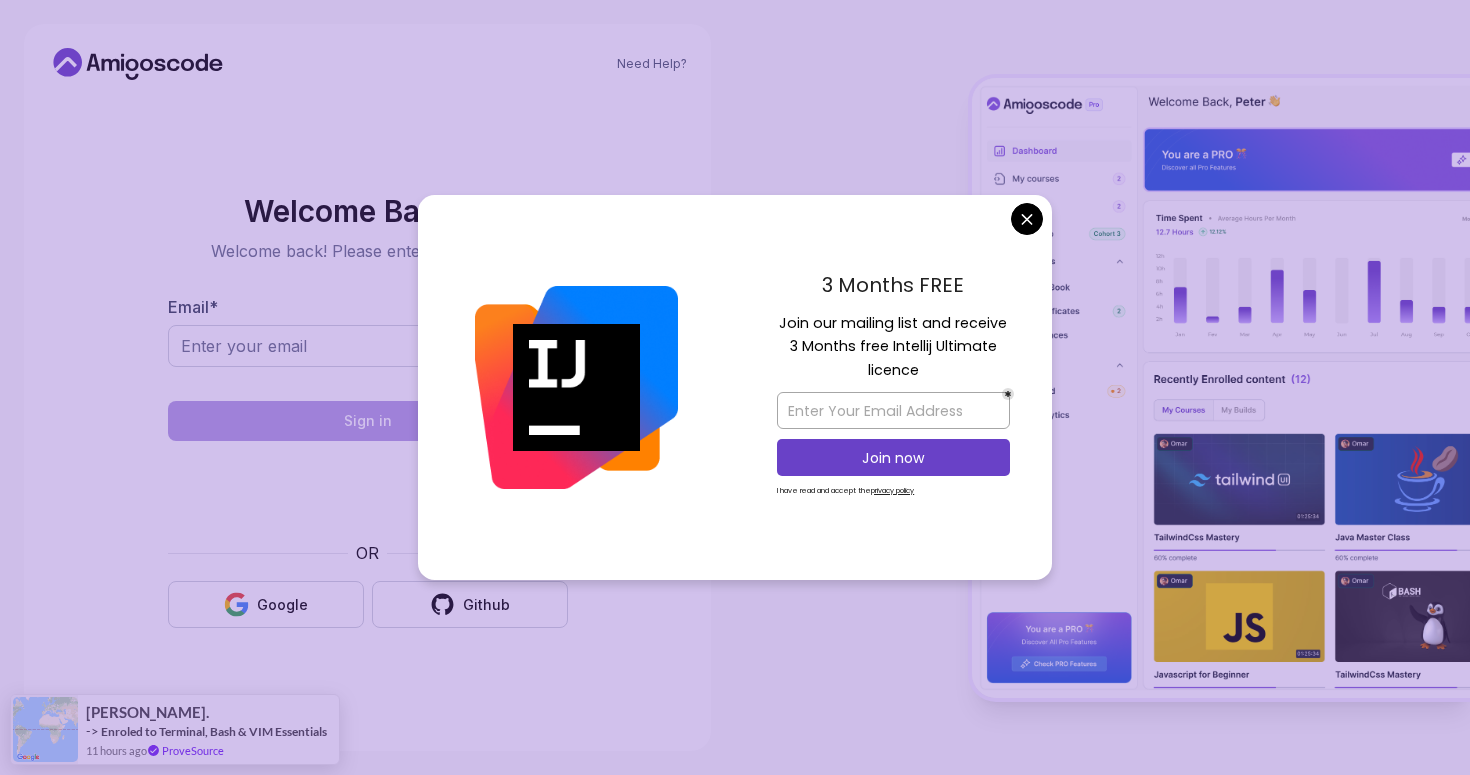 click on "Need Help? Welcome Back 👋 Welcome back! Please enter your details. Email * Sign in OR Google Github
[GEOGRAPHIC_DATA]. ->   Enroled to Terminal, Bash & VIM Essentials 11 hours ago     ProveSource" at bounding box center (735, 387) 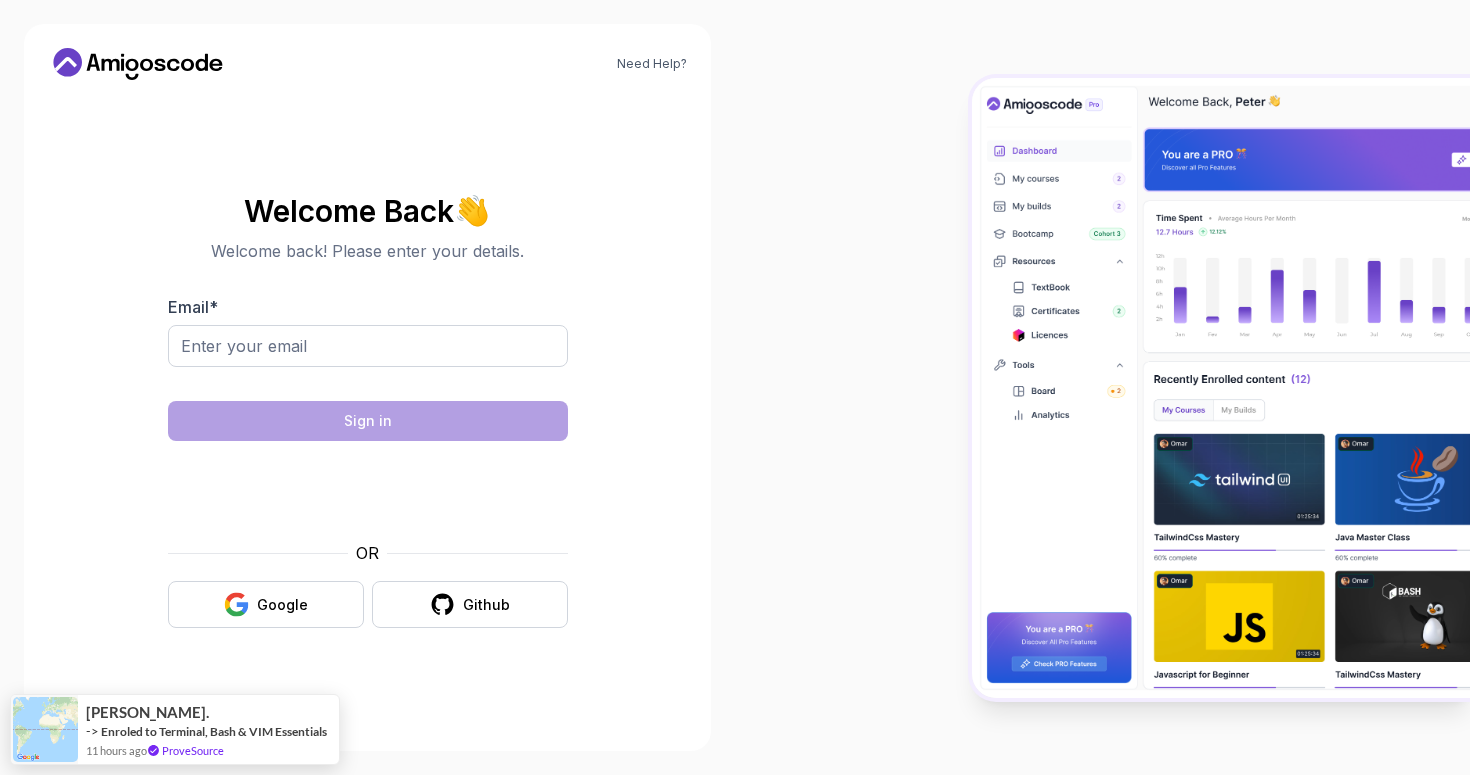 click 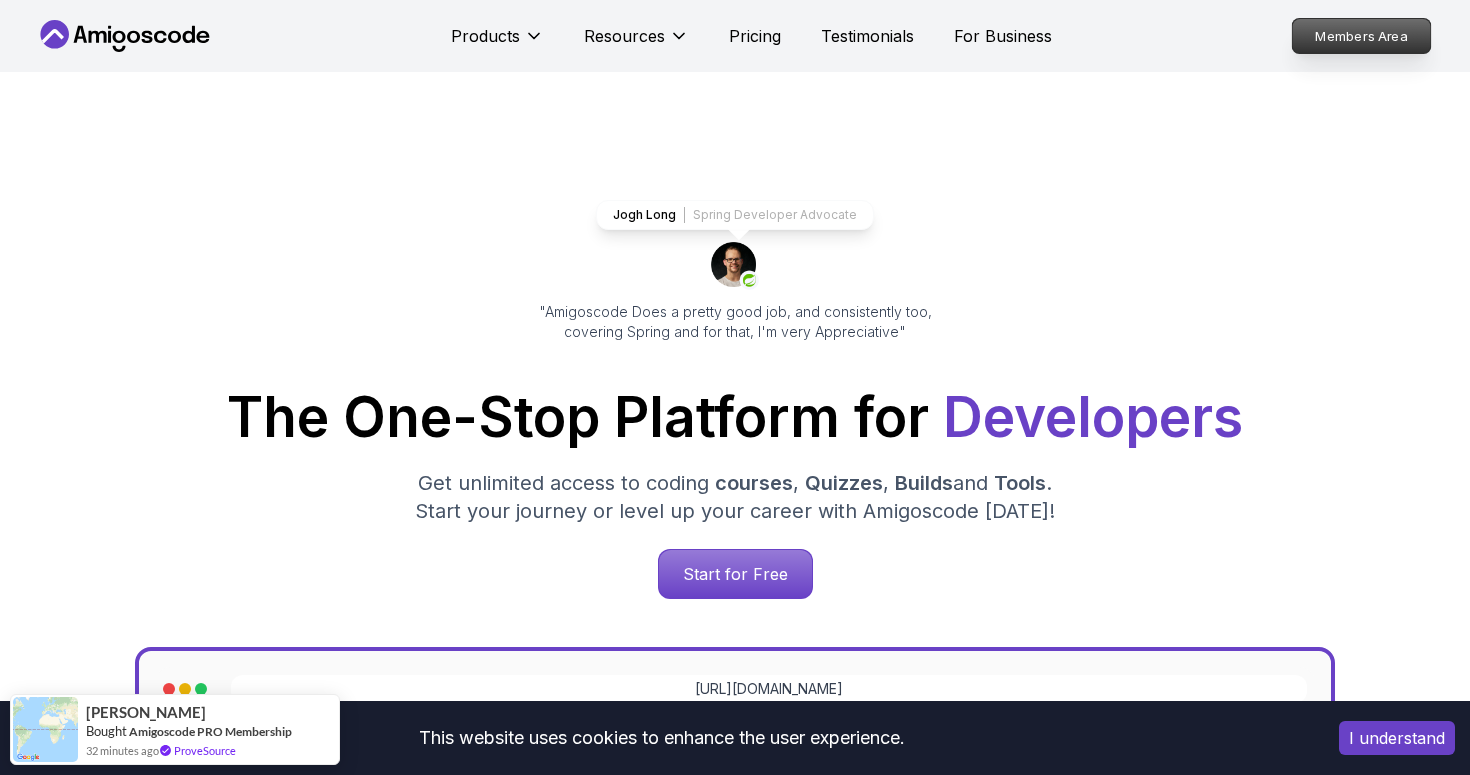 click on "Members Area" at bounding box center [1362, 36] 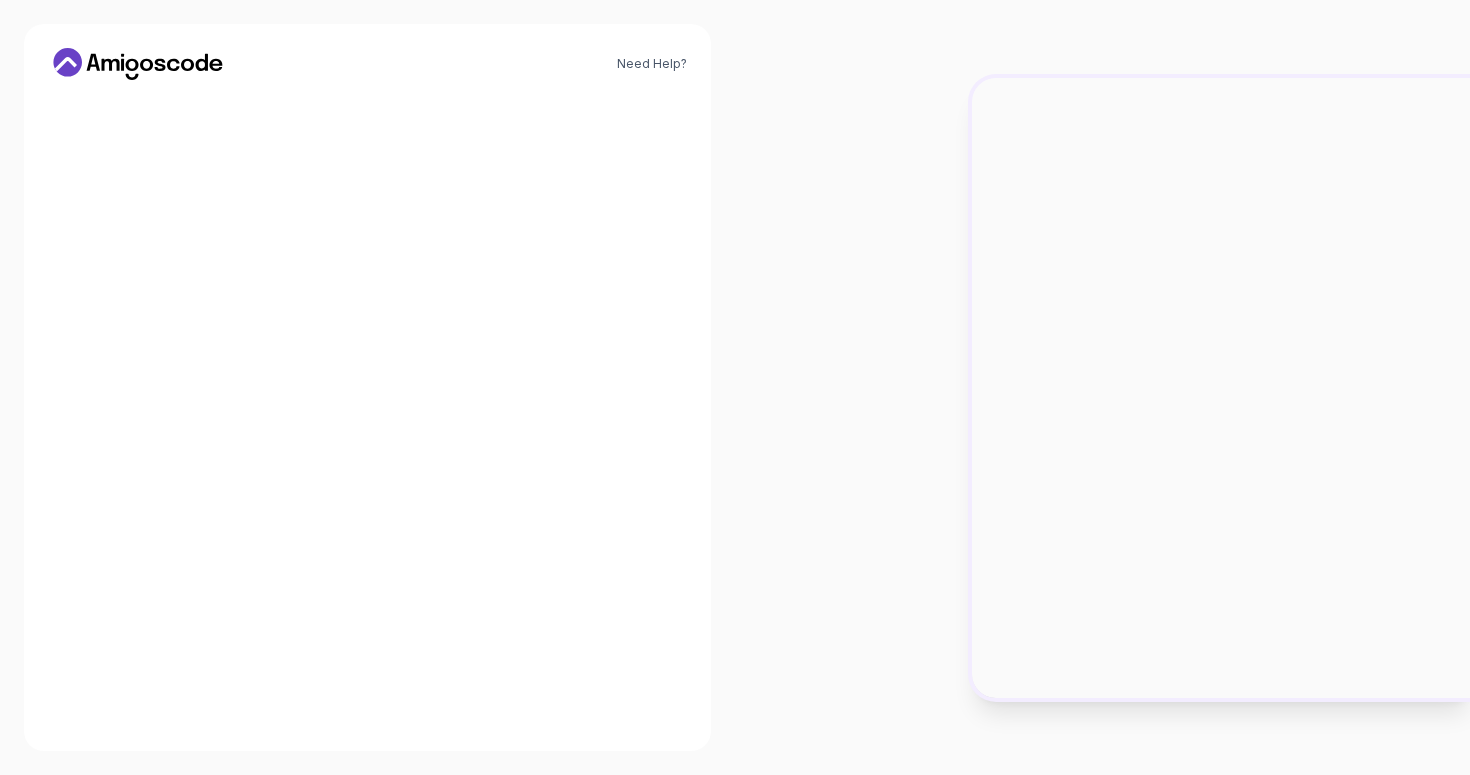 scroll, scrollTop: 0, scrollLeft: 0, axis: both 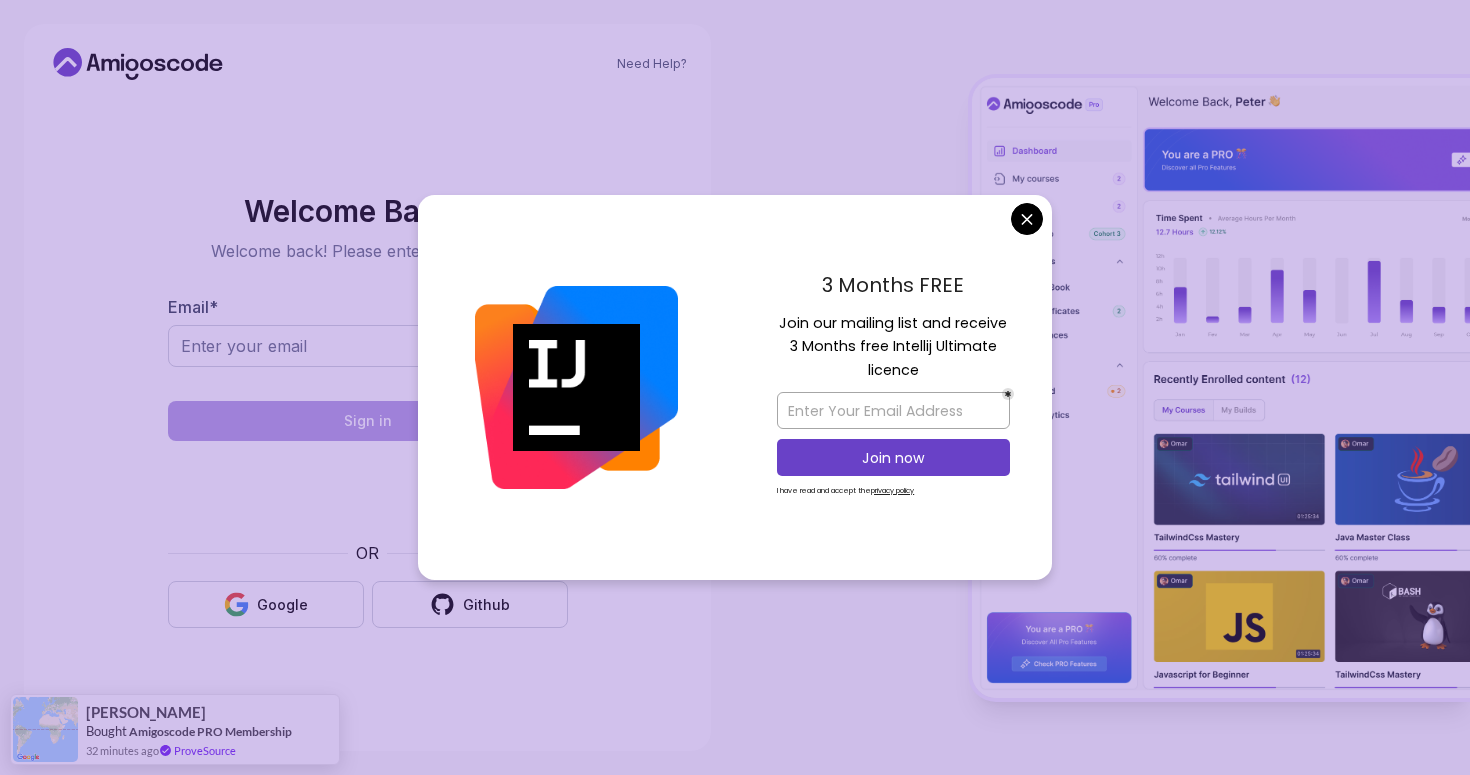click on "Need Help? Welcome Back 👋 Welcome back! Please enter your details. Email * Sign in OR Google Github
Emanuel Bought   Amigoscode PRO Membership 32 minutes ago     ProveSource" at bounding box center (735, 387) 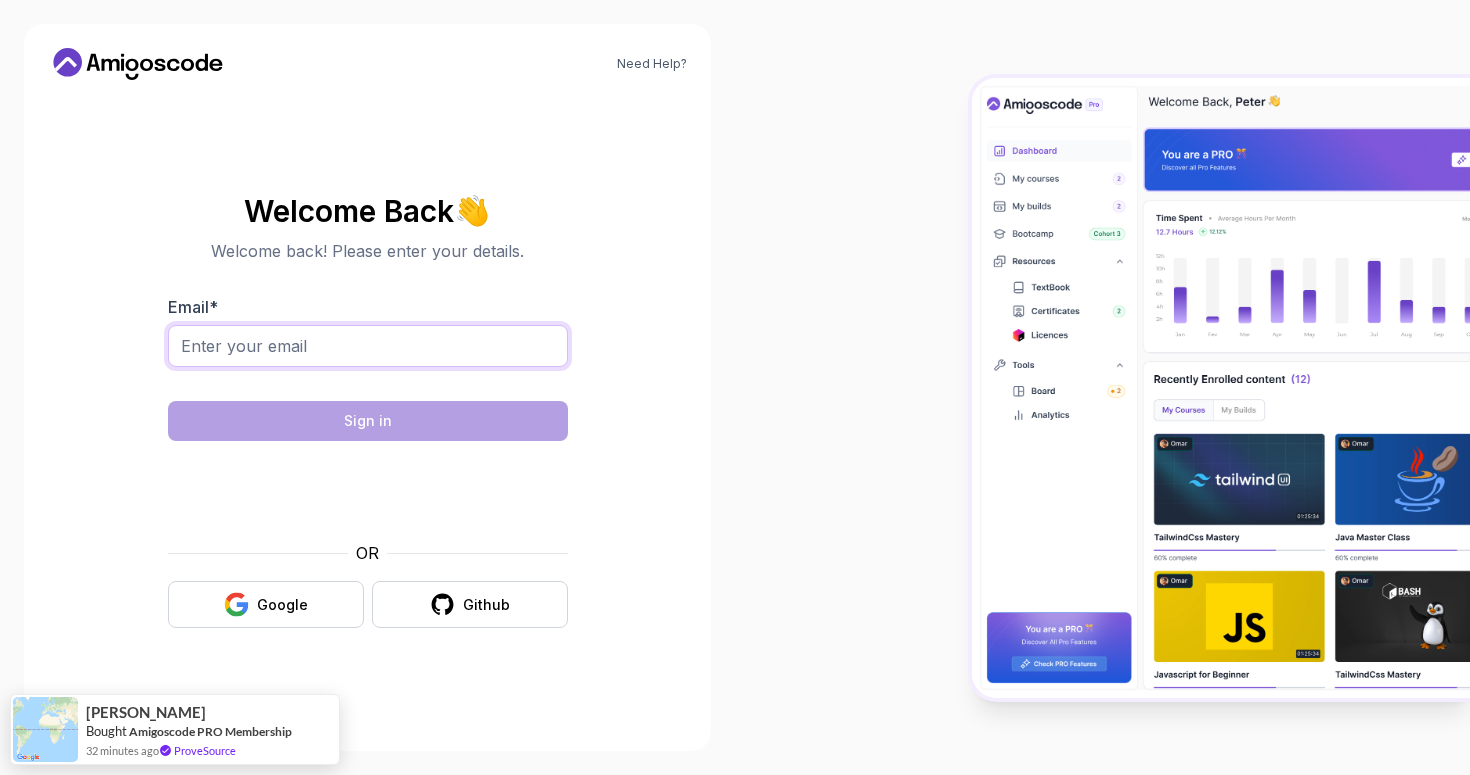 click on "Email *" at bounding box center [368, 346] 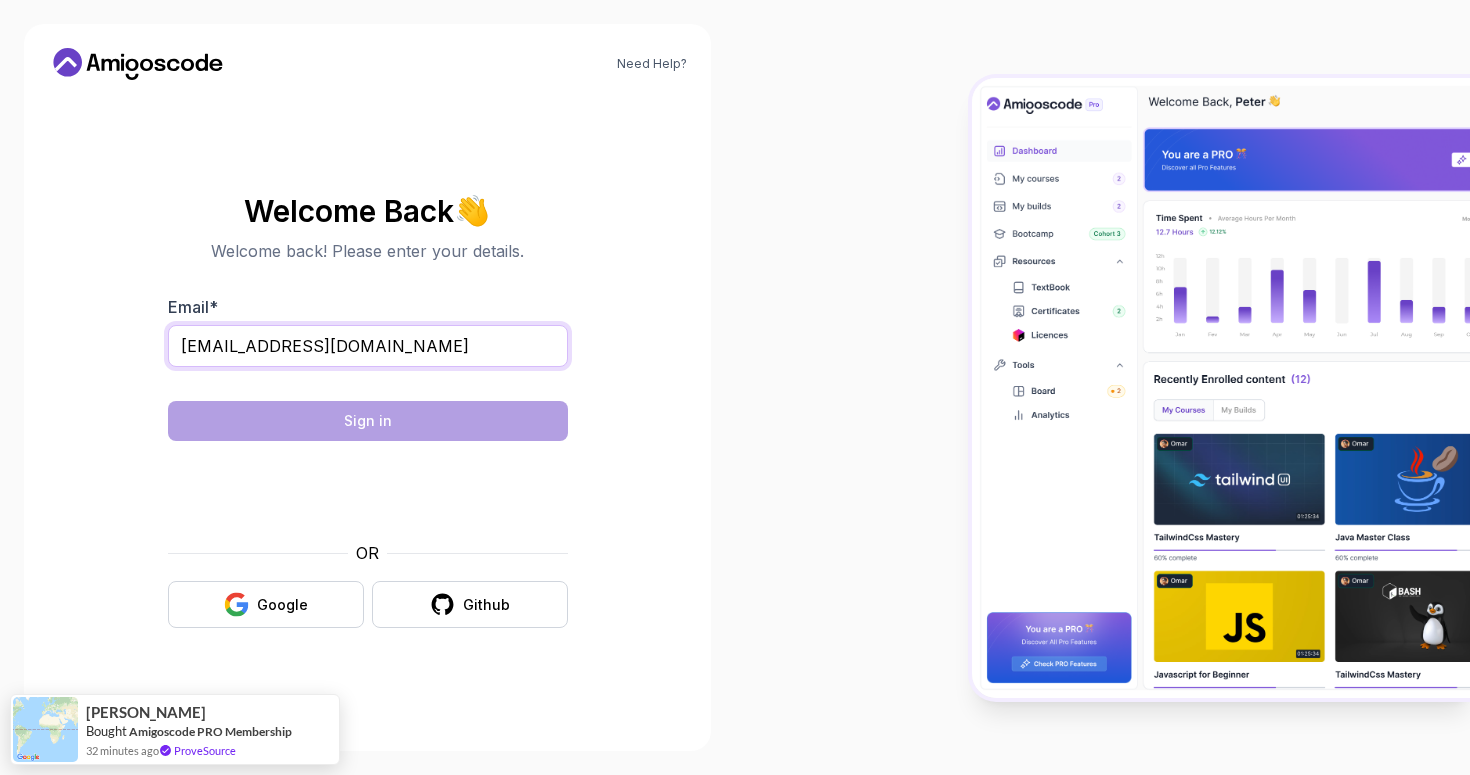 drag, startPoint x: 243, startPoint y: 349, endPoint x: 391, endPoint y: 358, distance: 148.27339 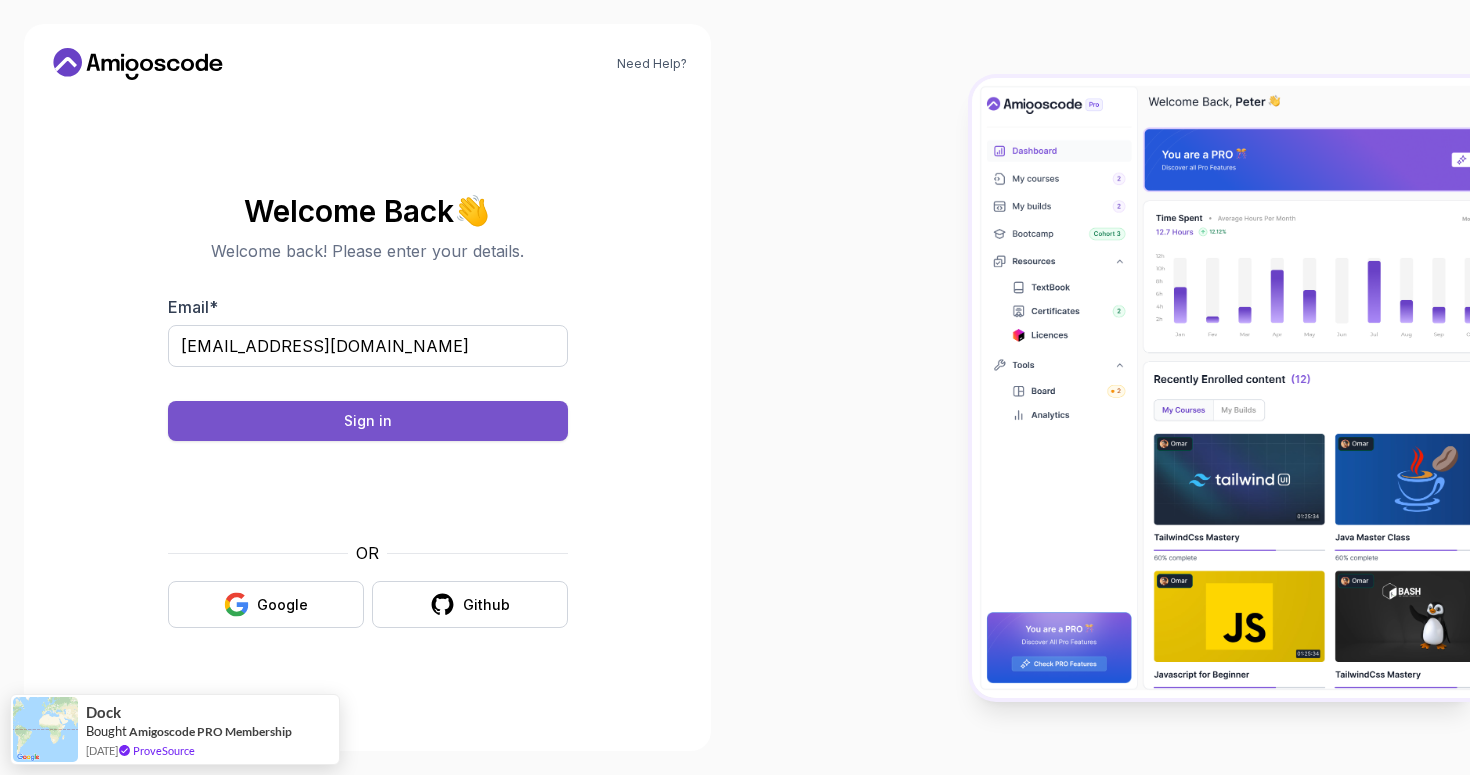 click on "Sign in" at bounding box center [368, 421] 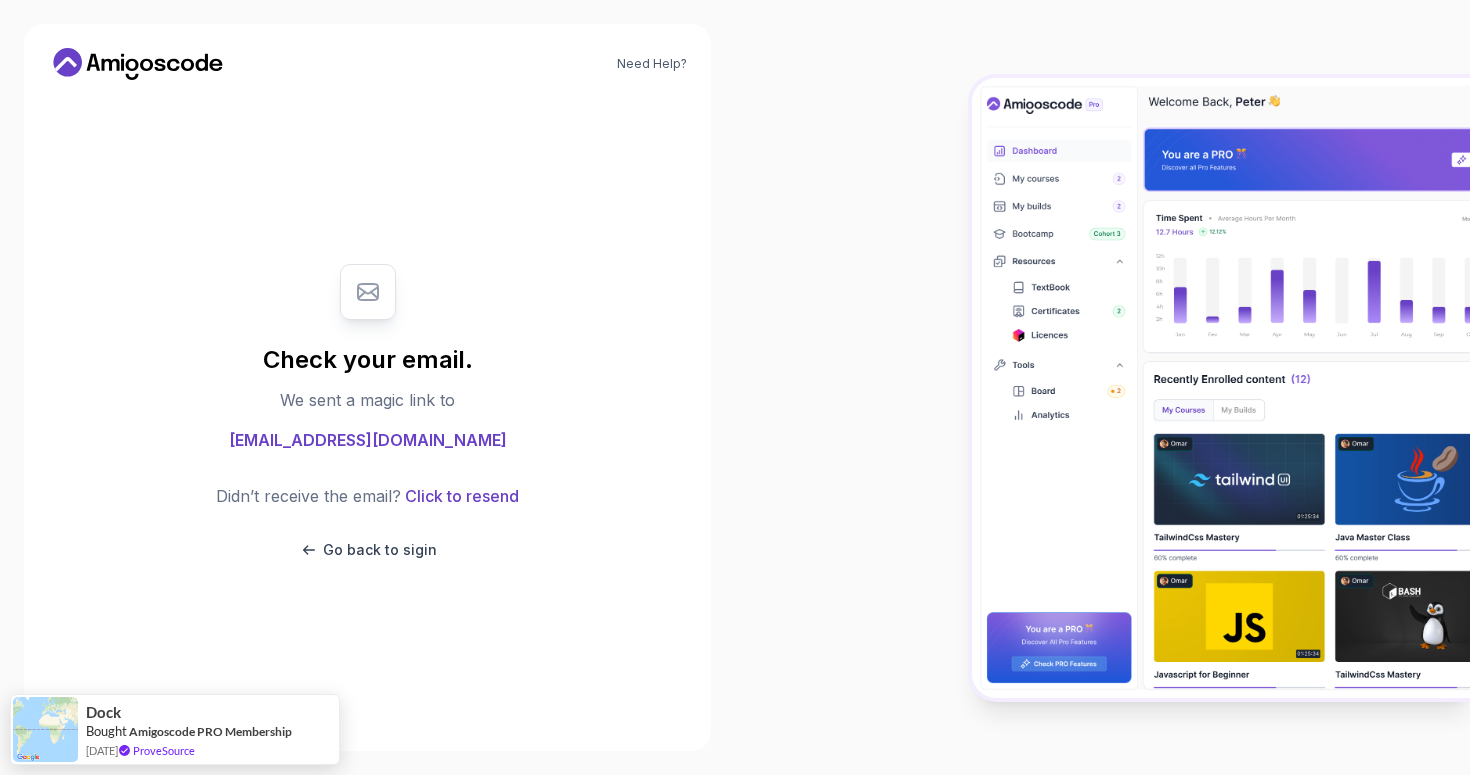 click on "Check your email. We sent a magic link to gavrilovseven@gmail.com Didn’t receive the email? Click to resend Go back to sigin" at bounding box center (368, 412) 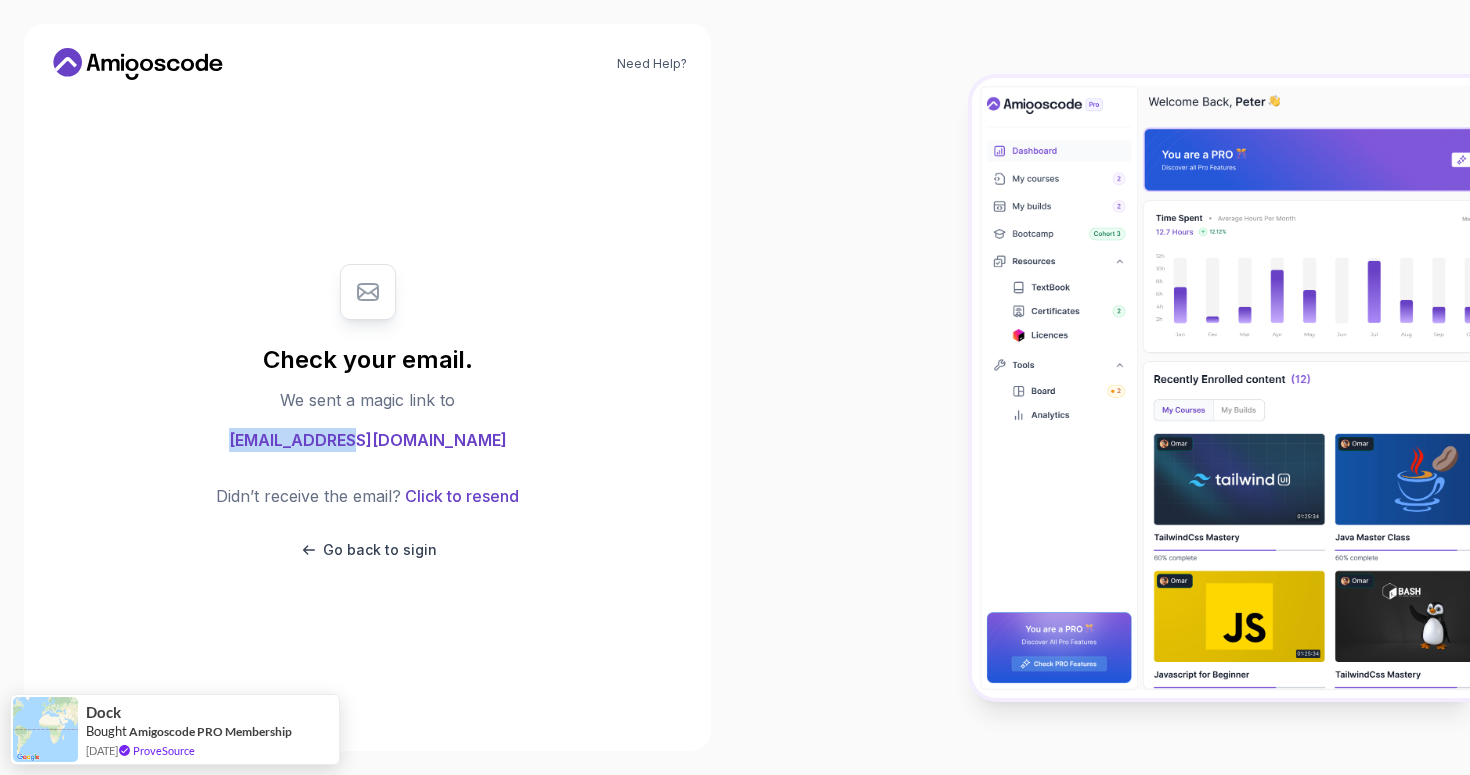 click on "gavrilovseven@gmail.com" at bounding box center [368, 440] 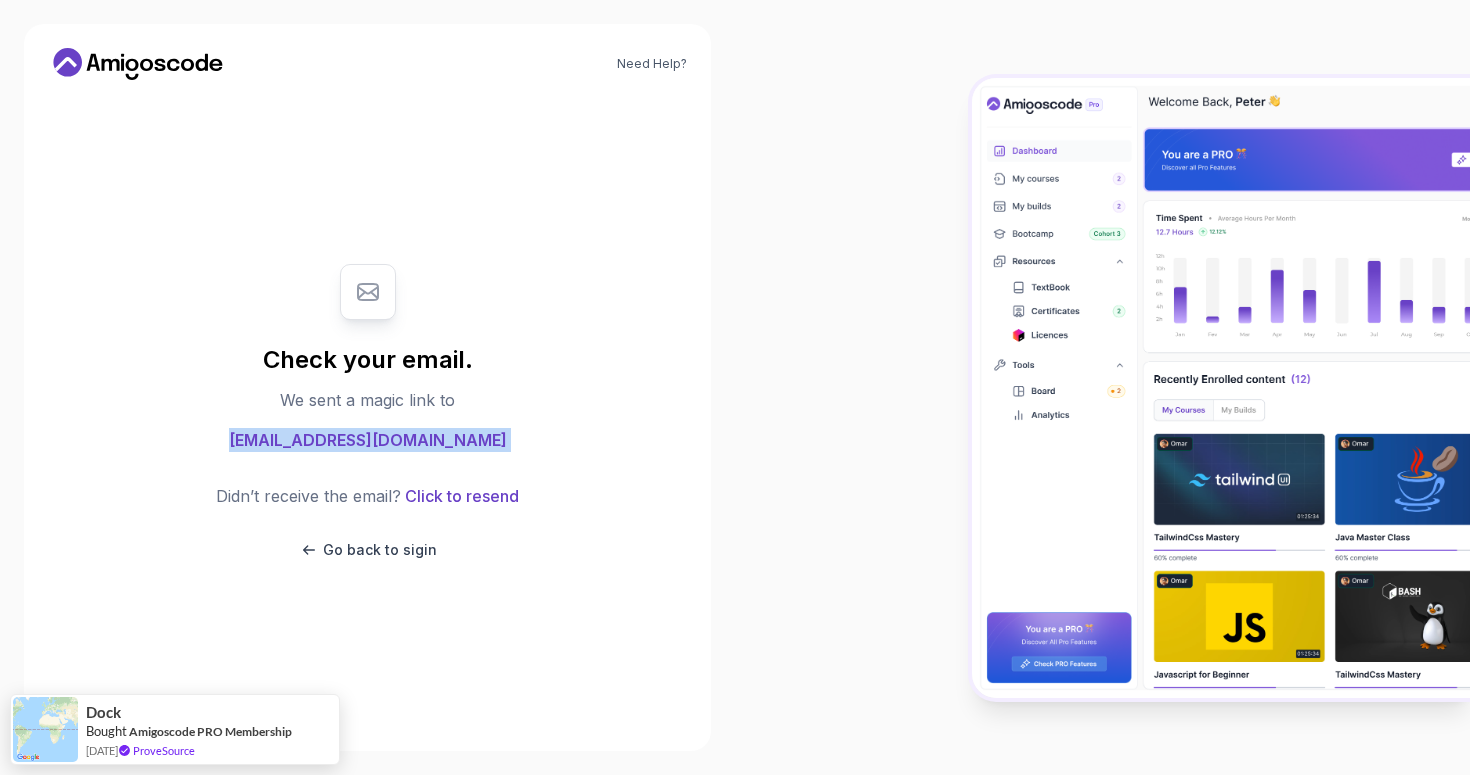 click on "gavrilovseven@gmail.com" at bounding box center (368, 440) 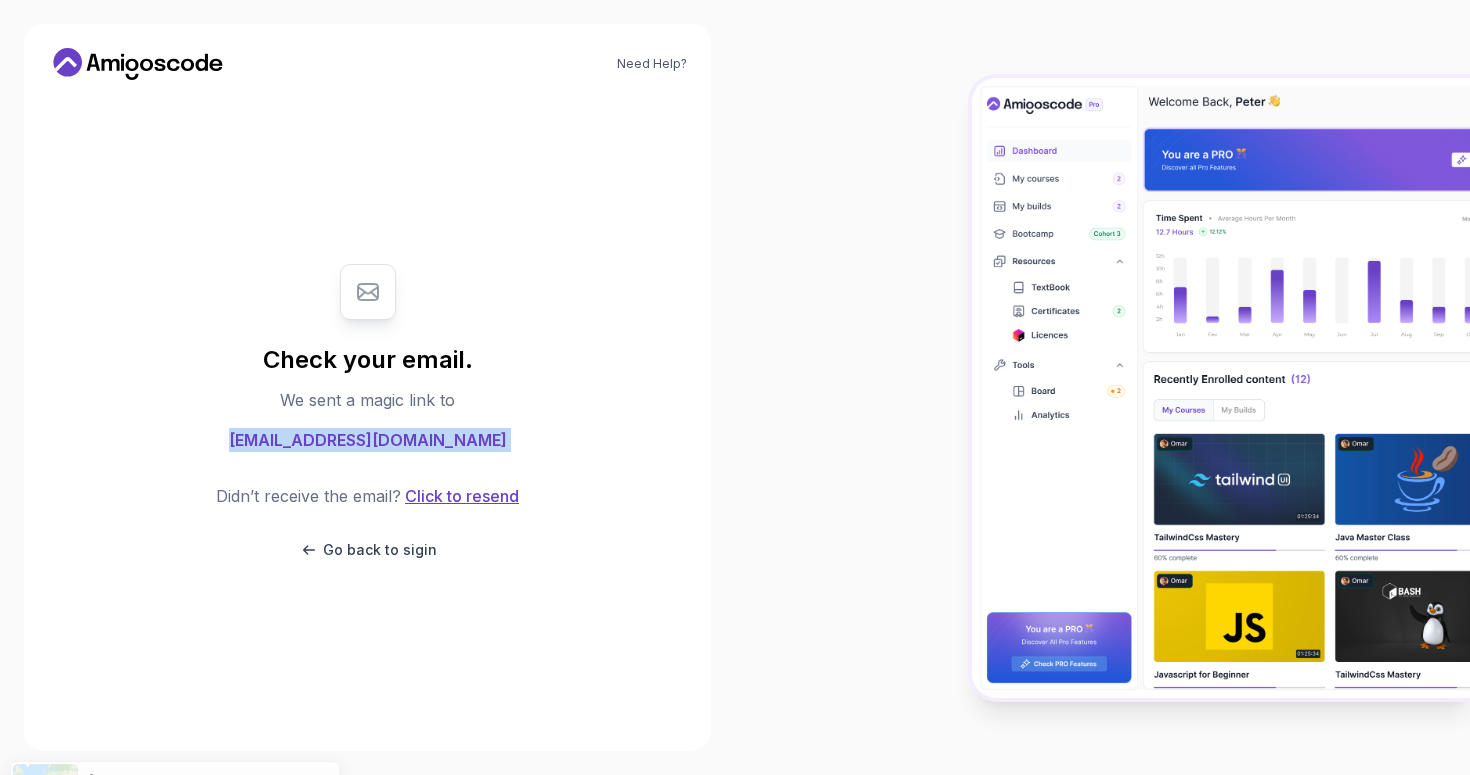 click on "Click to resend" at bounding box center [460, 496] 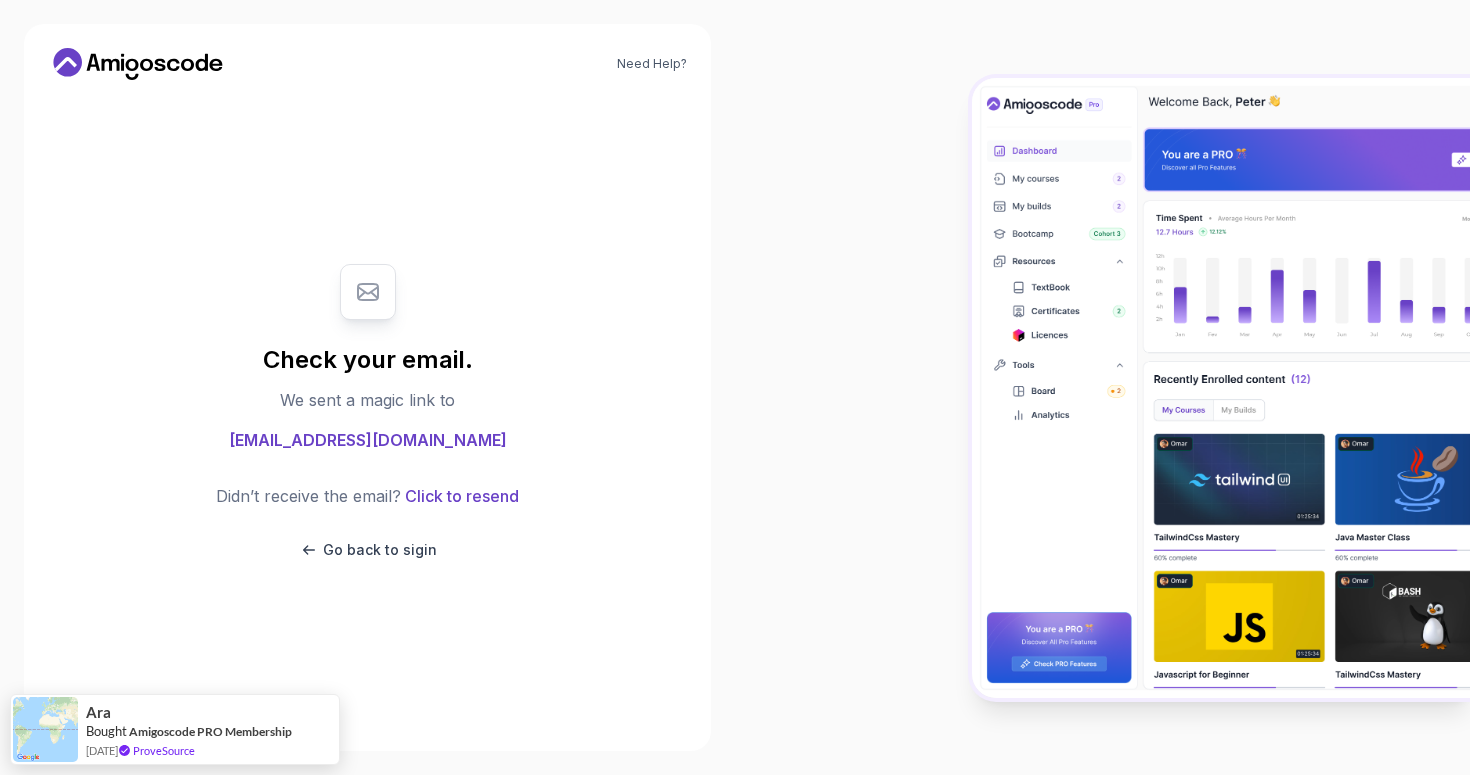 click on "Check your email. We sent a magic link to gavrilovseven@gmail.com Didn’t receive the email? Click to resend Go back to sigin" at bounding box center [367, 412] 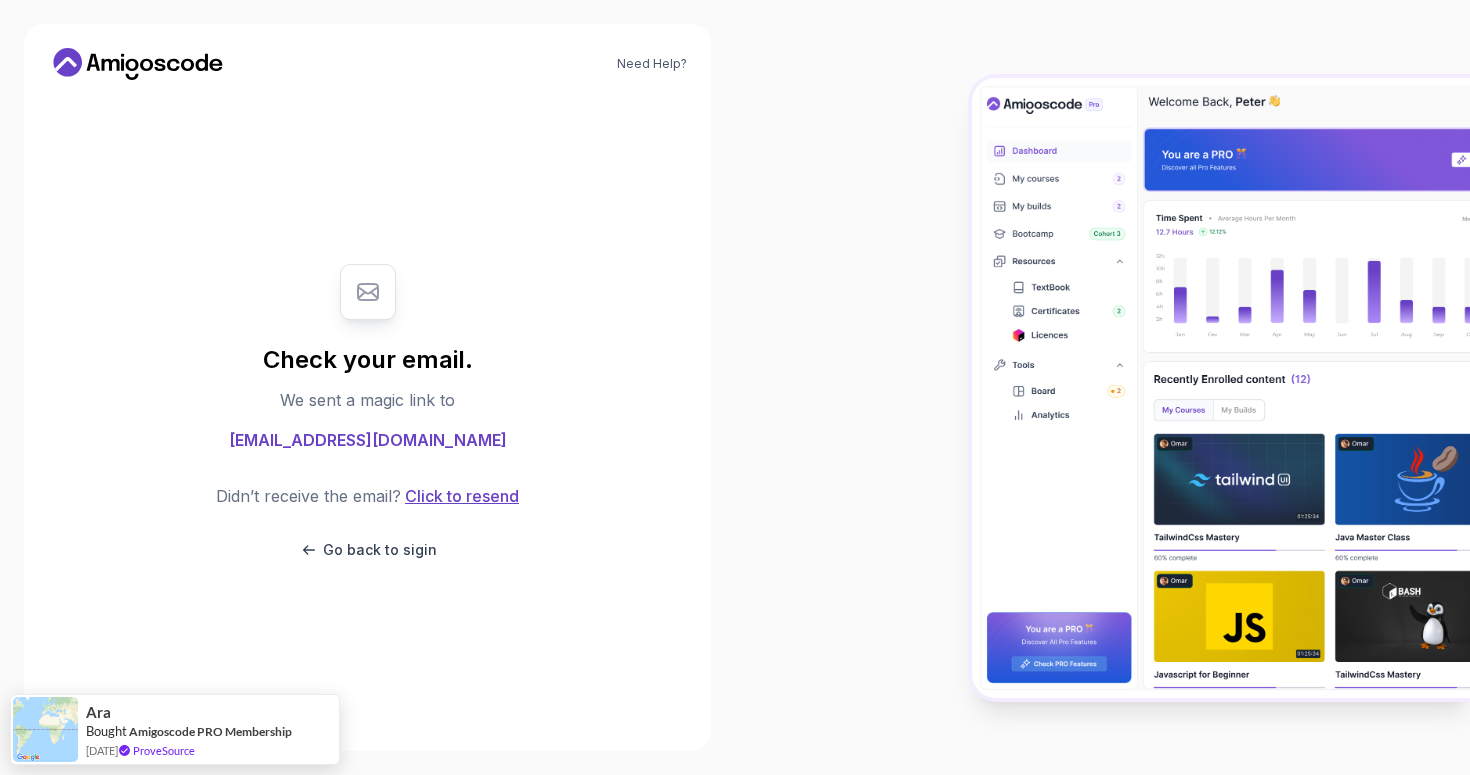 click on "Click to resend" at bounding box center [460, 496] 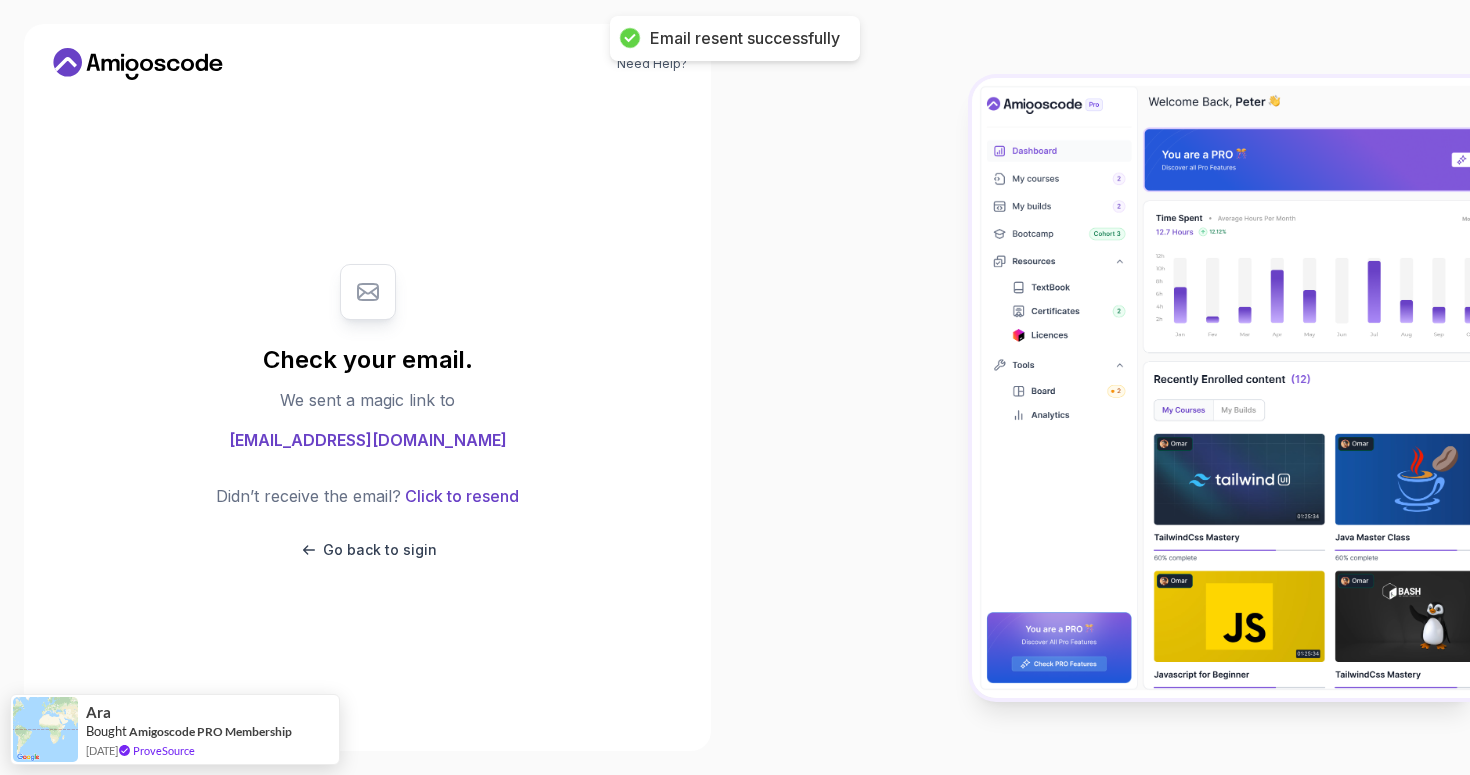 type 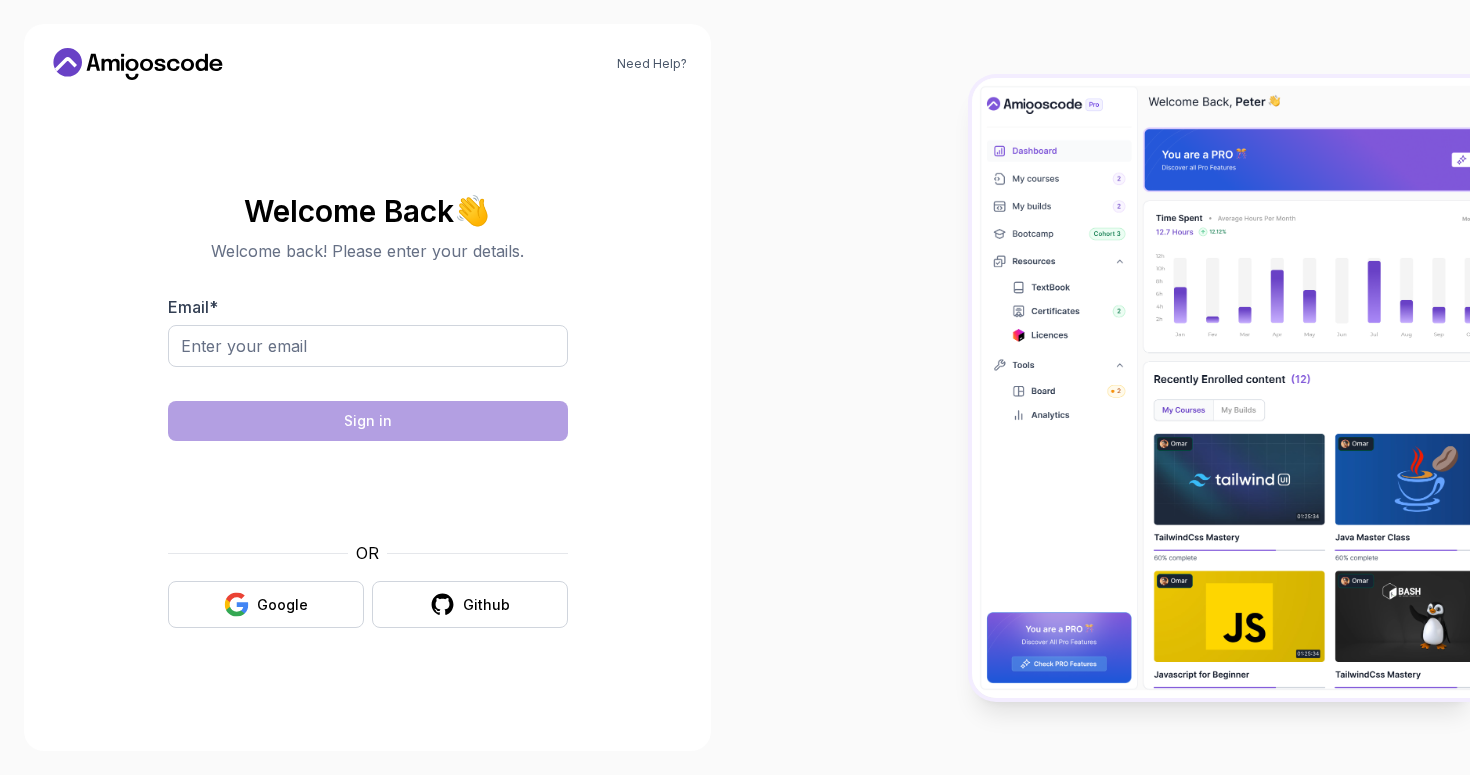 scroll, scrollTop: 0, scrollLeft: 0, axis: both 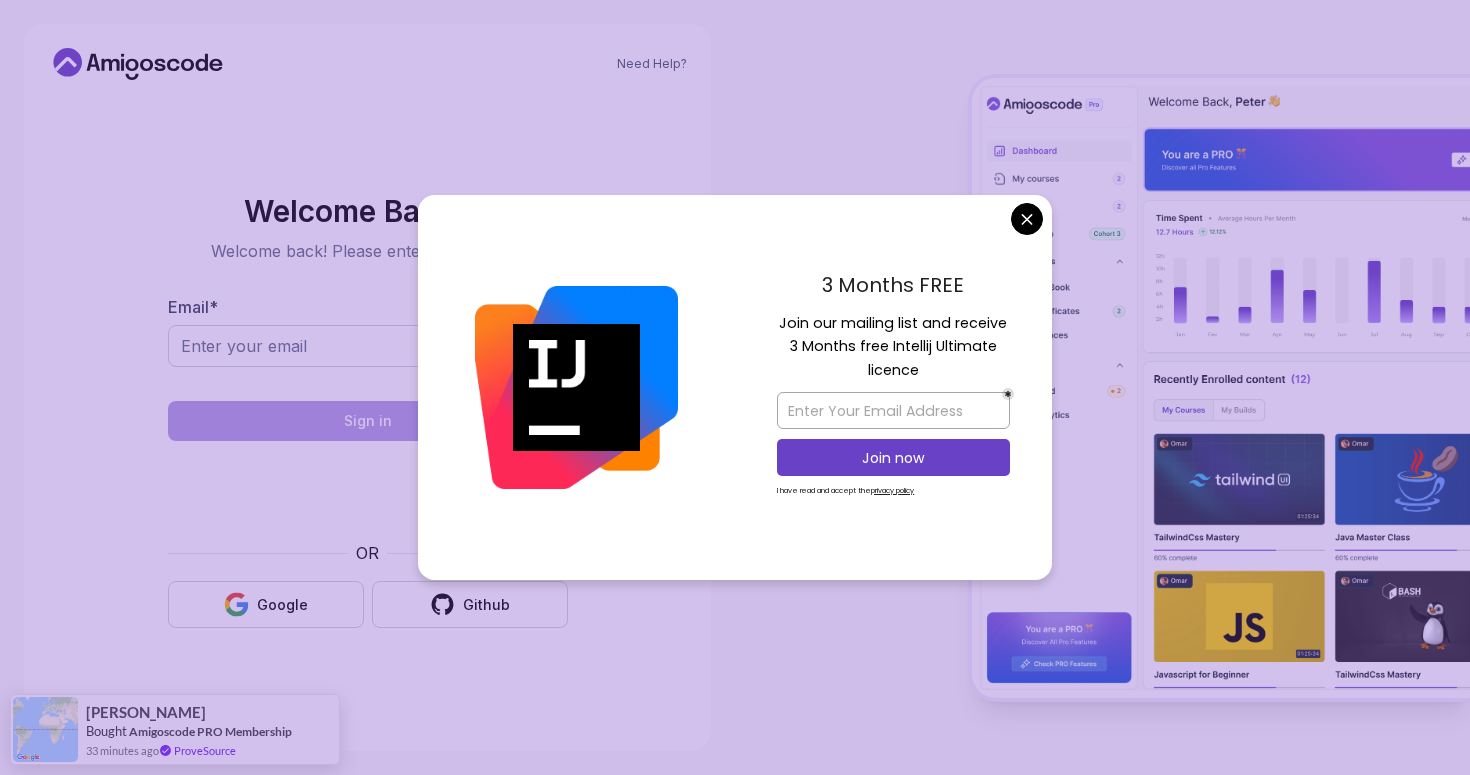 click on "Need Help? Welcome Back 👋 Welcome back! Please enter your details. Email * Sign in OR Google Github
[PERSON_NAME] Bought   Amigoscode PRO Membership 33 minutes ago     ProveSource" at bounding box center (735, 387) 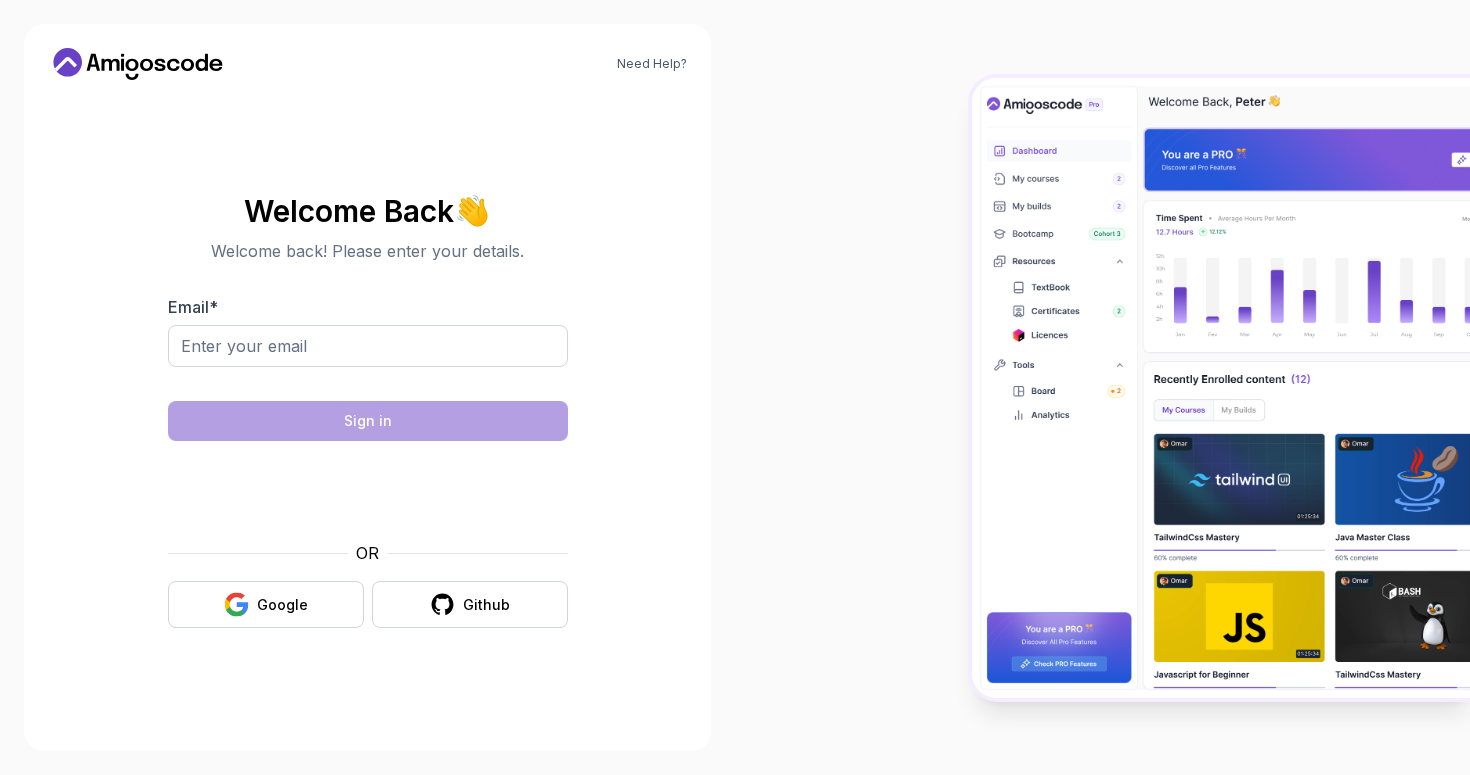 click at bounding box center (1102, 387) 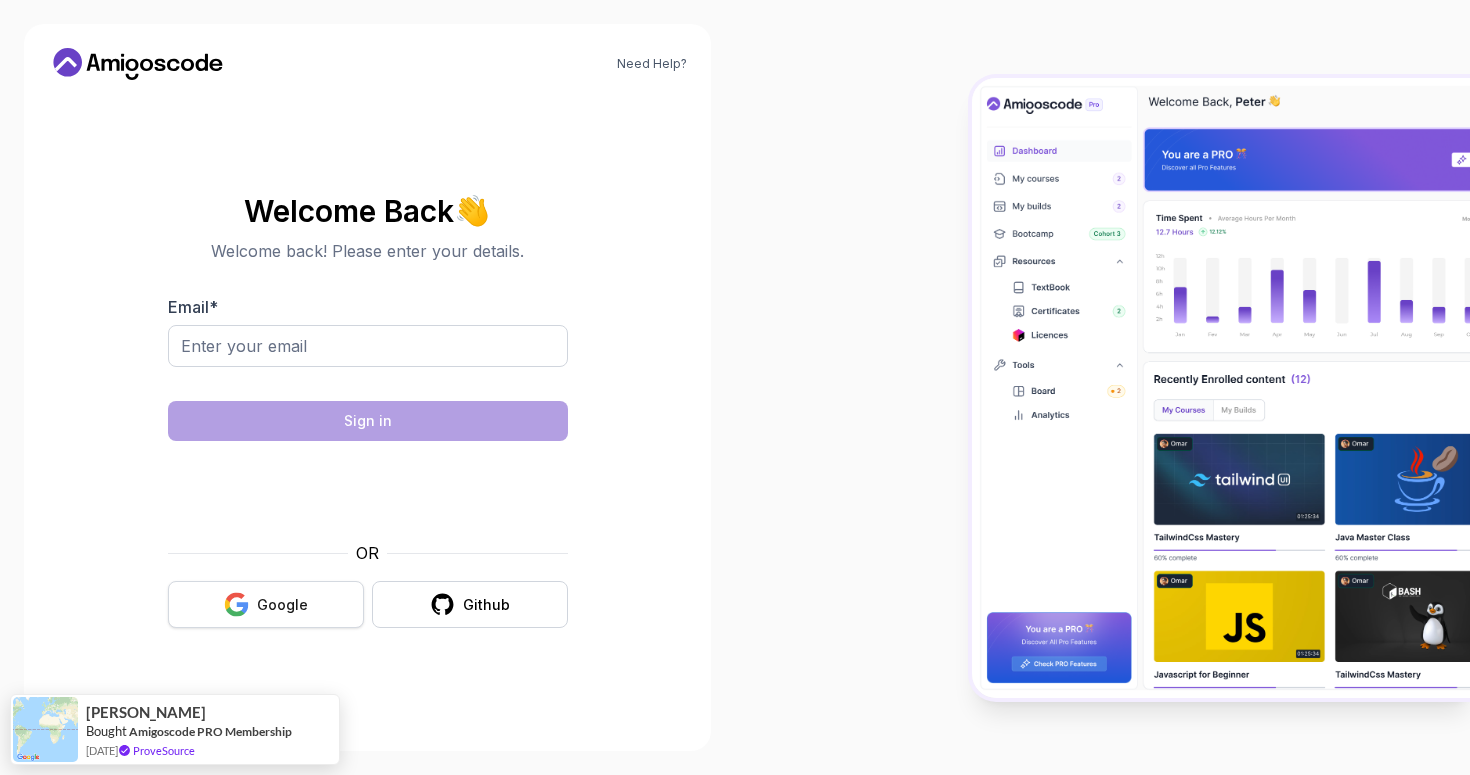 click on "Google" at bounding box center (282, 605) 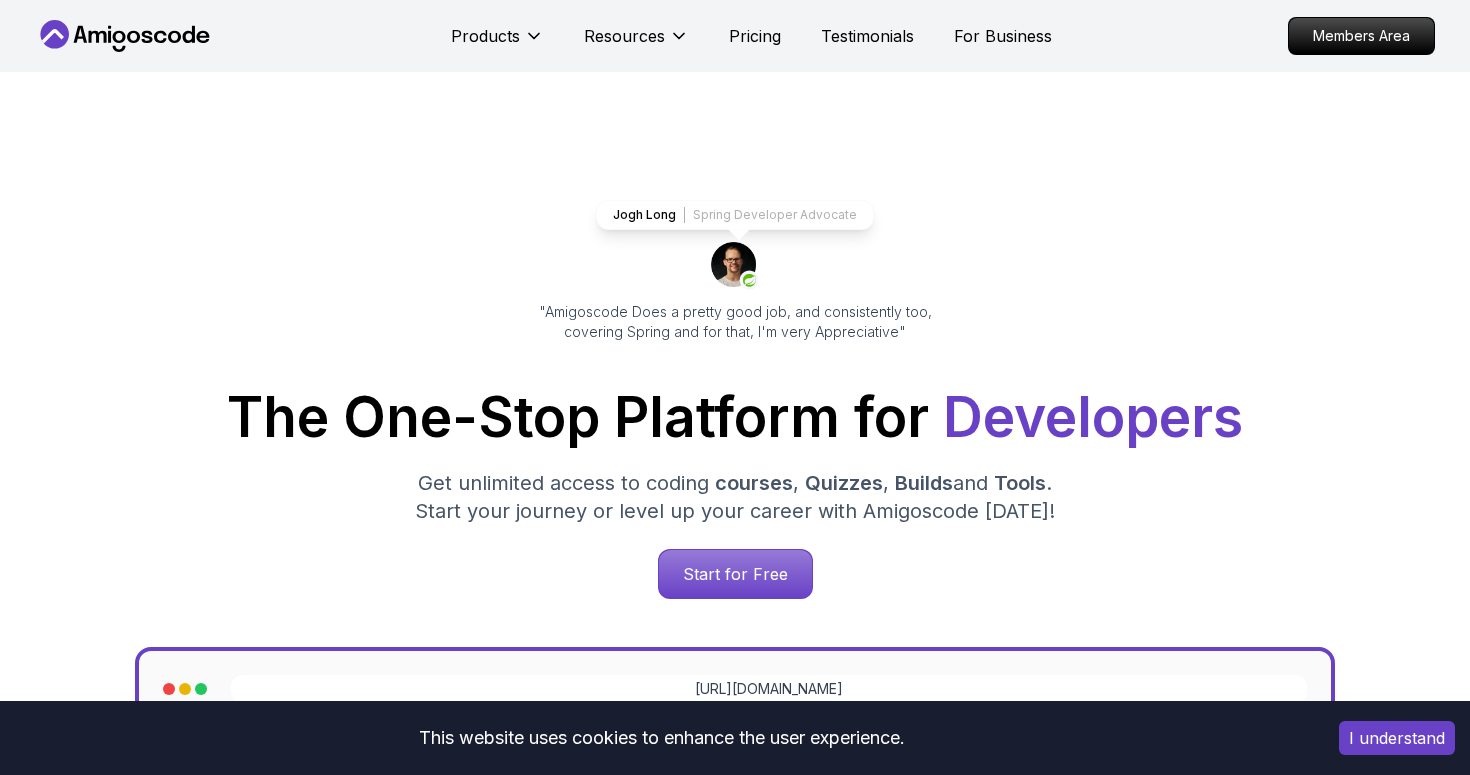 scroll, scrollTop: 0, scrollLeft: 0, axis: both 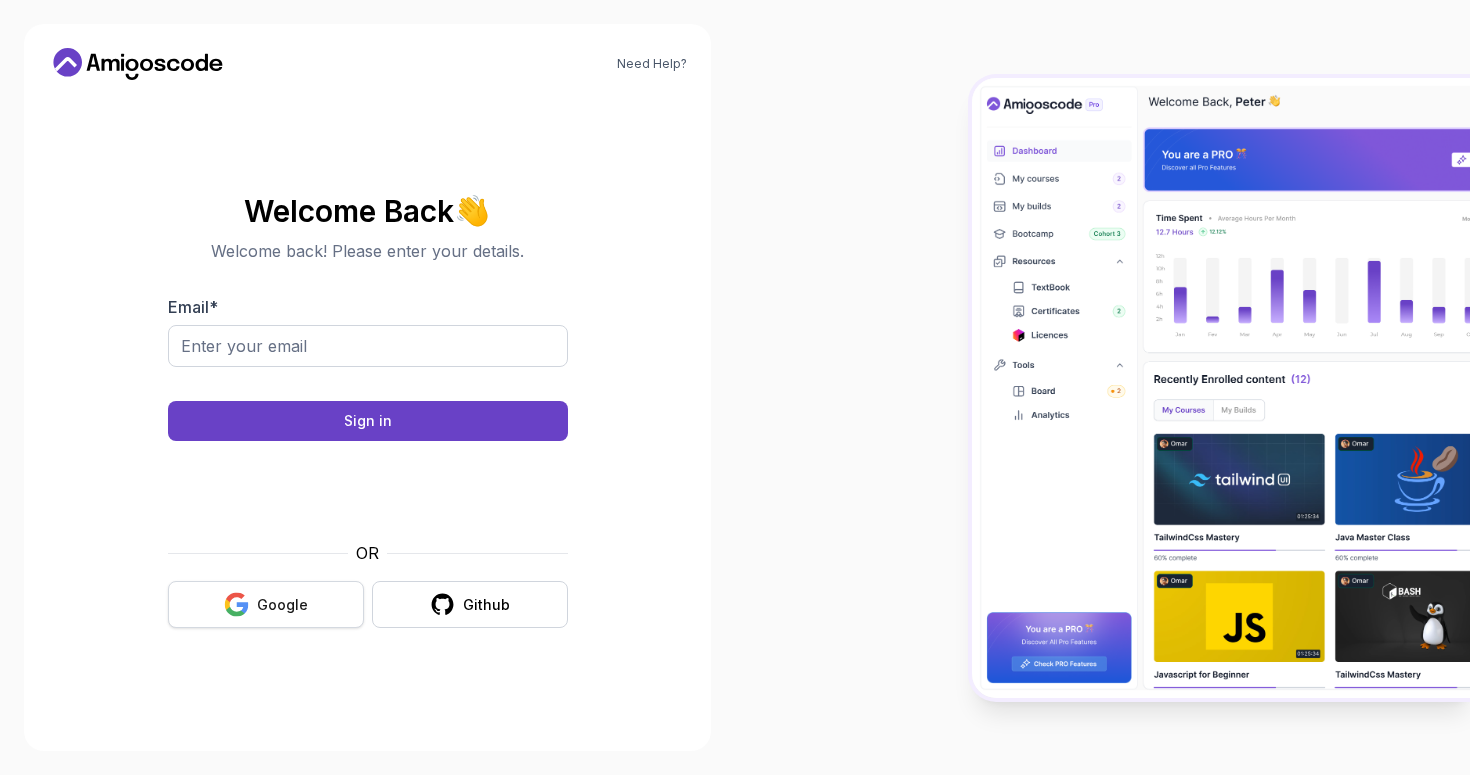 click on "Google" at bounding box center (282, 605) 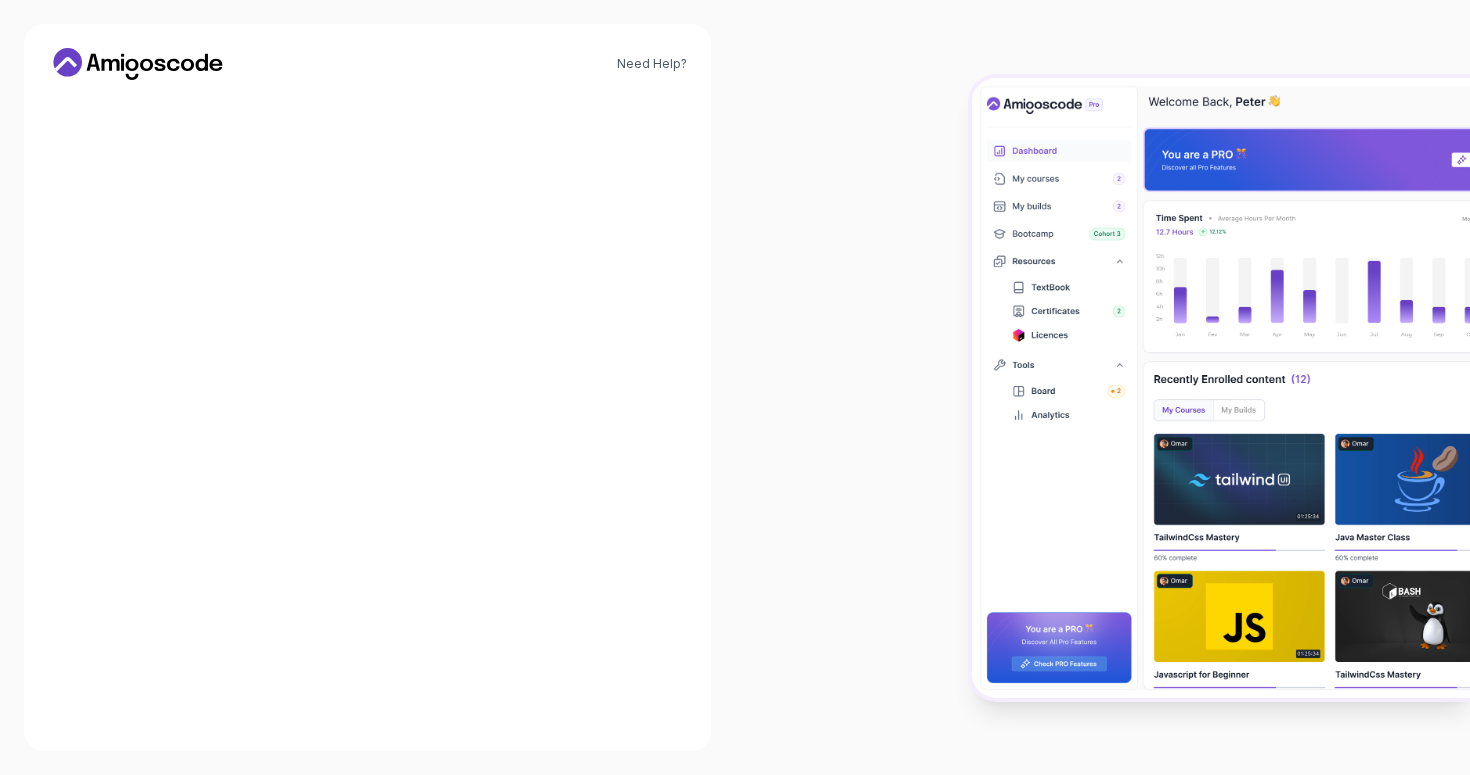 scroll, scrollTop: 0, scrollLeft: 0, axis: both 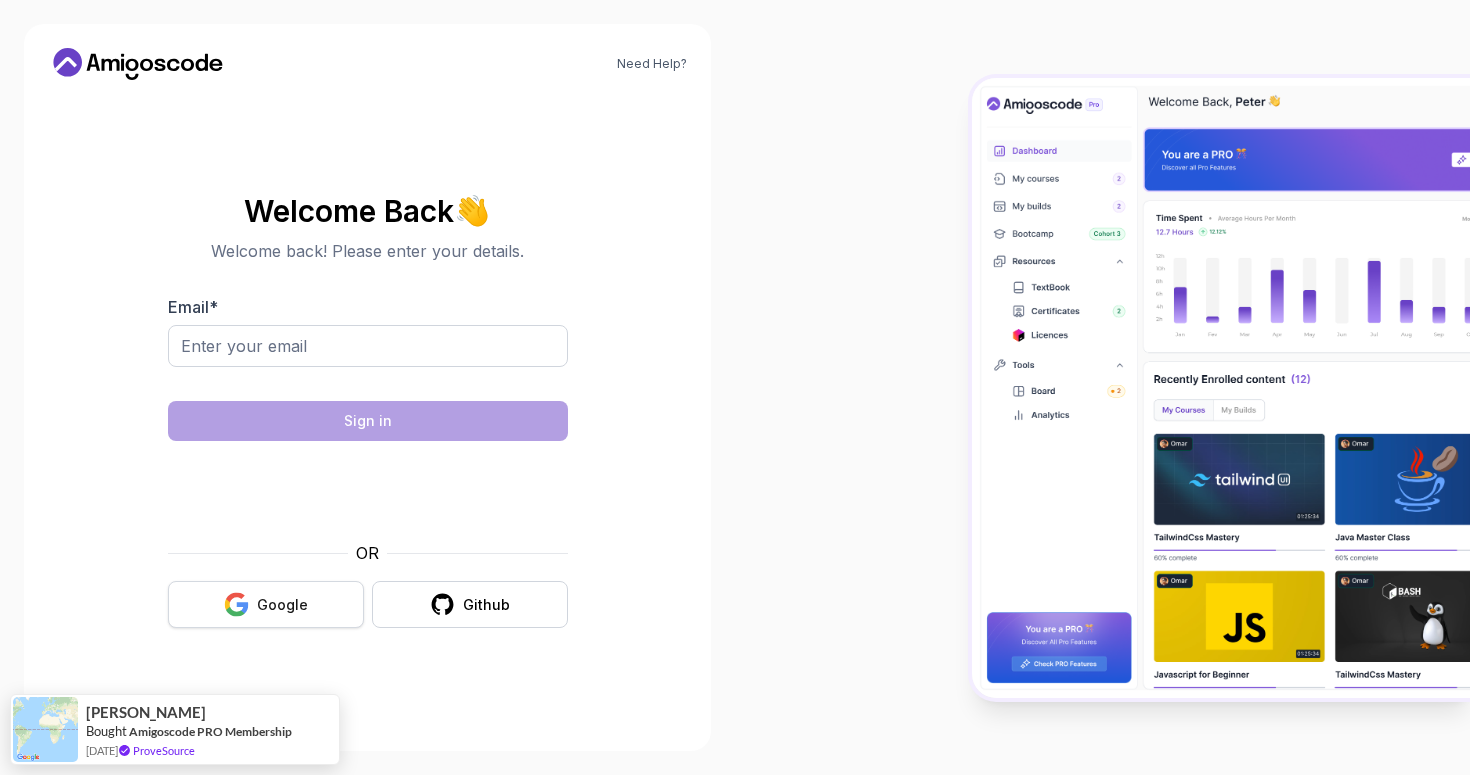 click 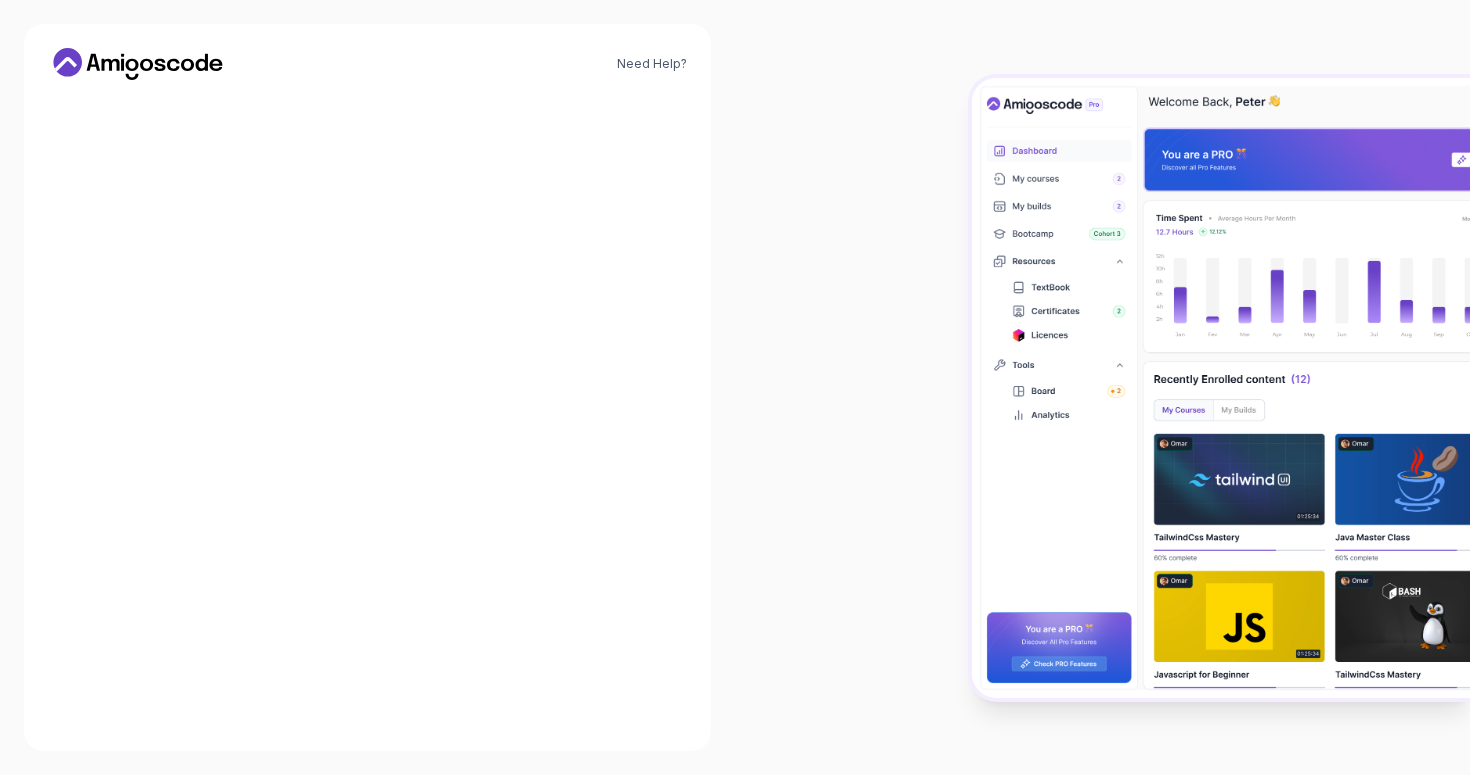 scroll, scrollTop: 0, scrollLeft: 0, axis: both 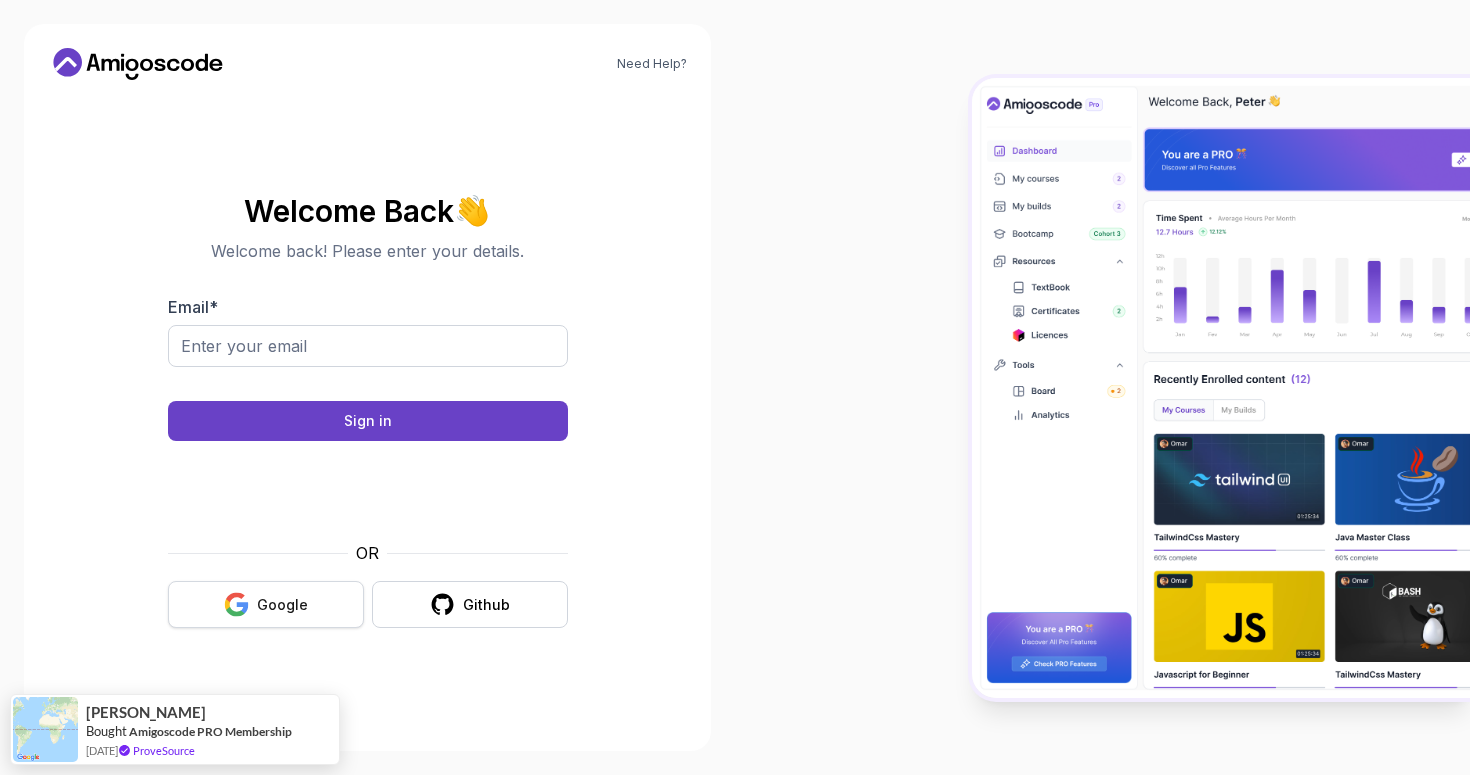 click on "Google" at bounding box center (282, 605) 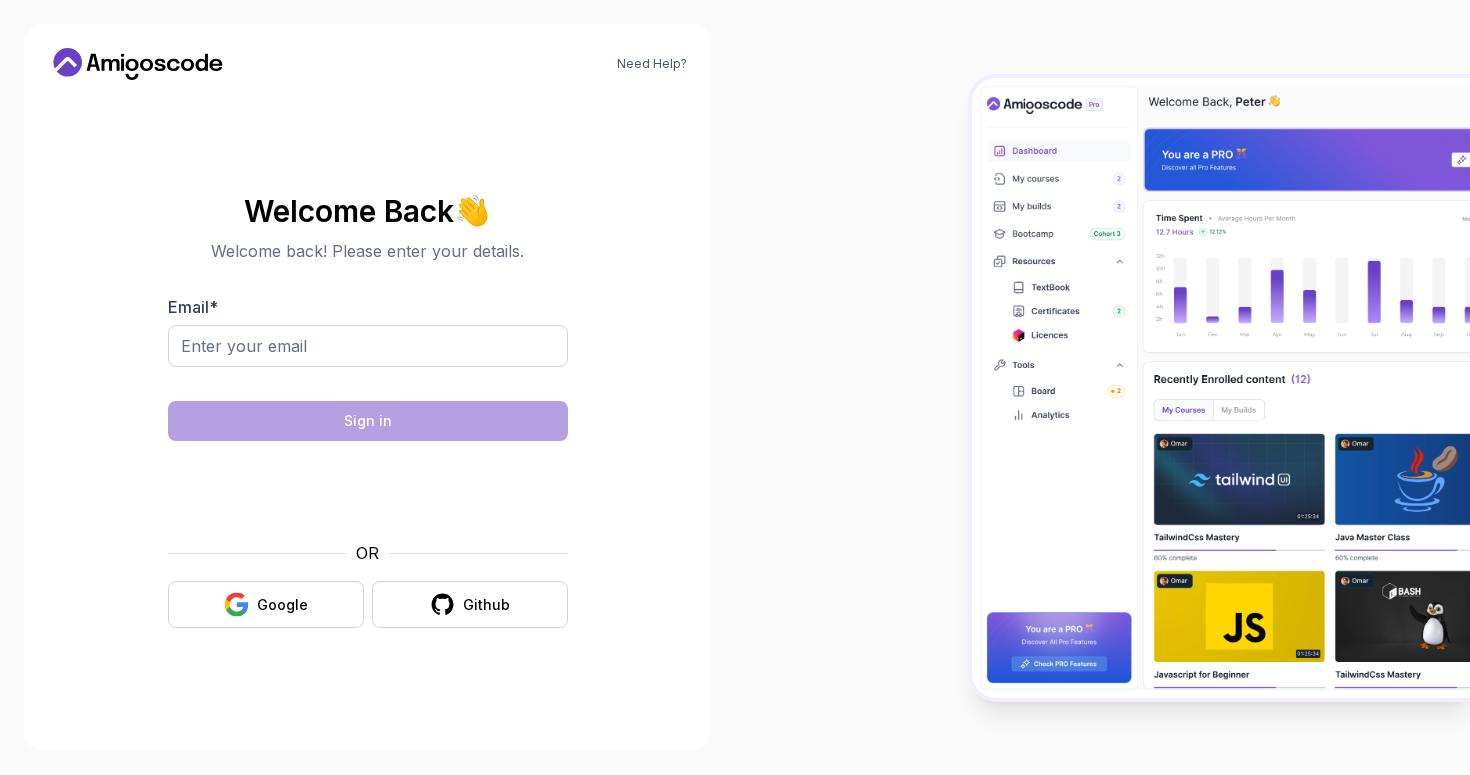 scroll, scrollTop: 0, scrollLeft: 0, axis: both 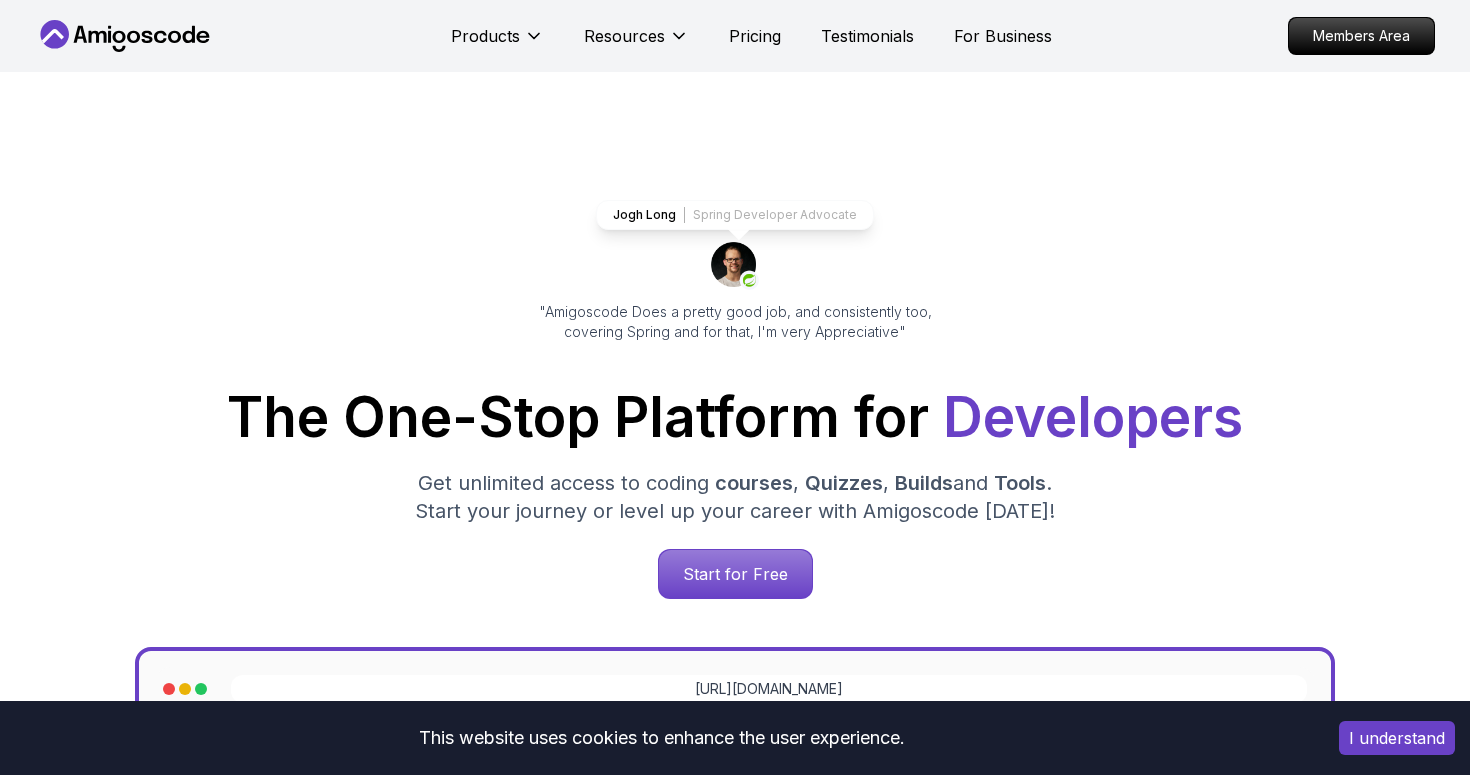 click on "Jogh Long Spring Developer Advocate "Amigoscode Does a pretty good job, and consistently too, covering Spring and for that, I'm very Appreciative" The One-Stop Platform for   Developers Get unlimited access to coding   courses ,   Quizzes ,   Builds  and   Tools . Start your journey or level up your career with Amigoscode today! Start for Free https://amigoscode.com/dashboard" at bounding box center (735, 817) 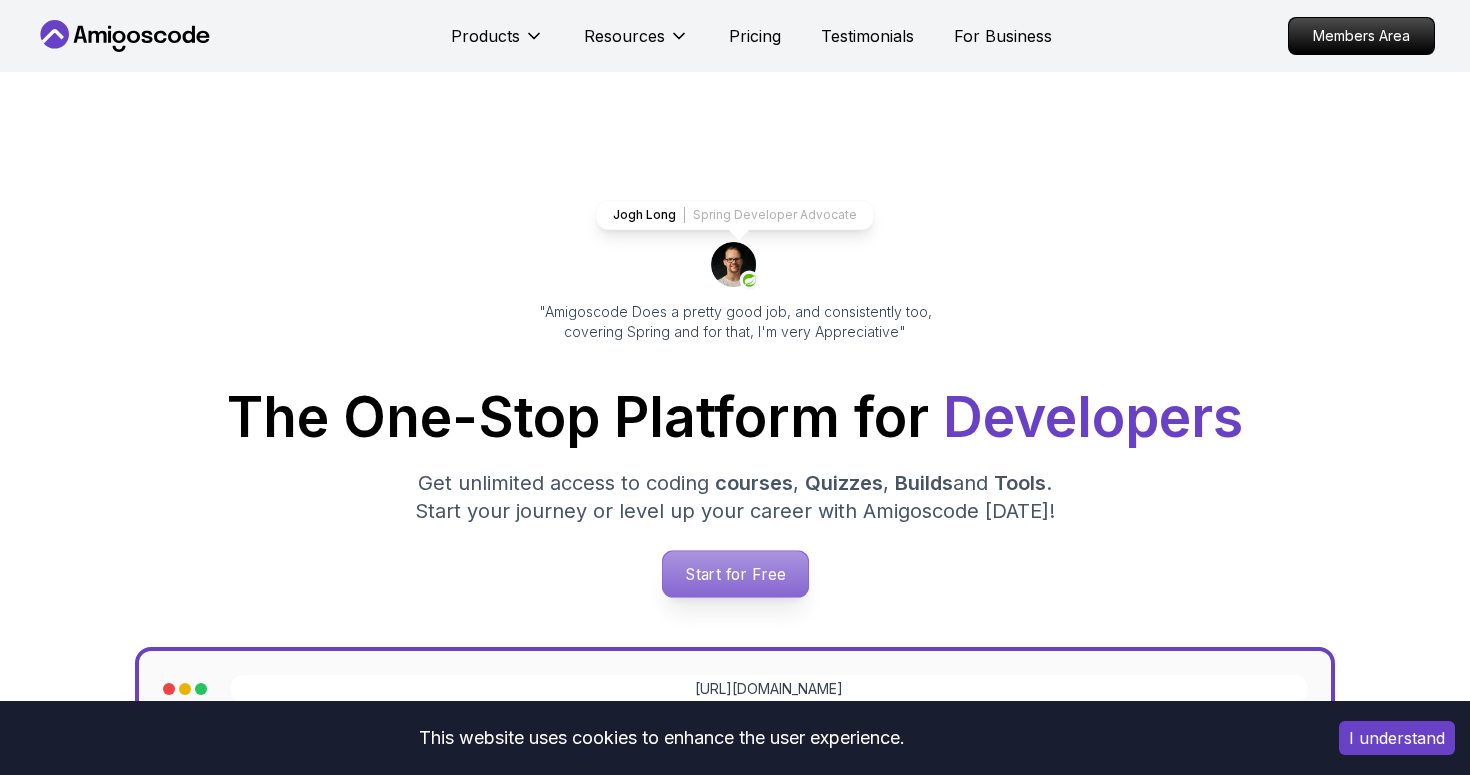 click on "Start for Free" at bounding box center [734, 574] 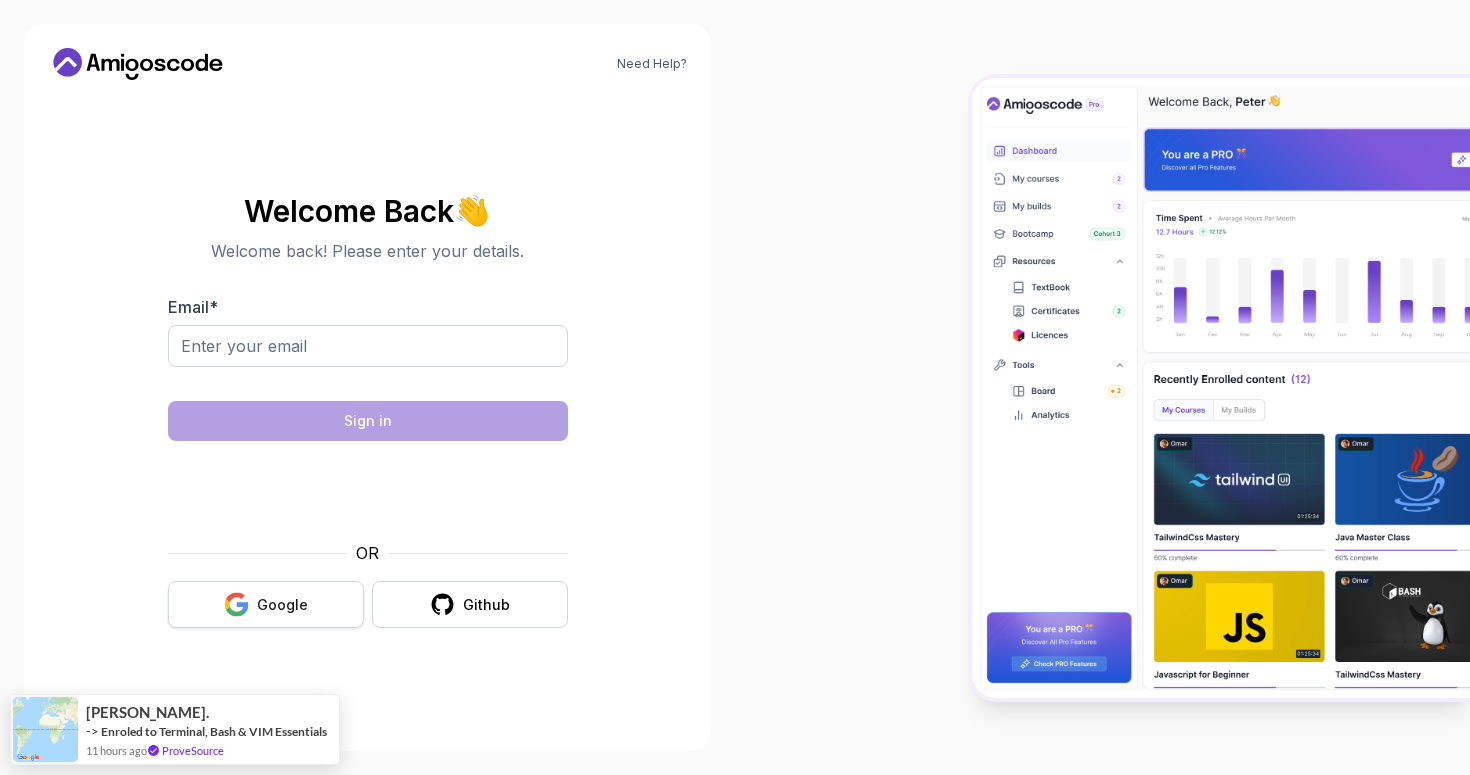 click 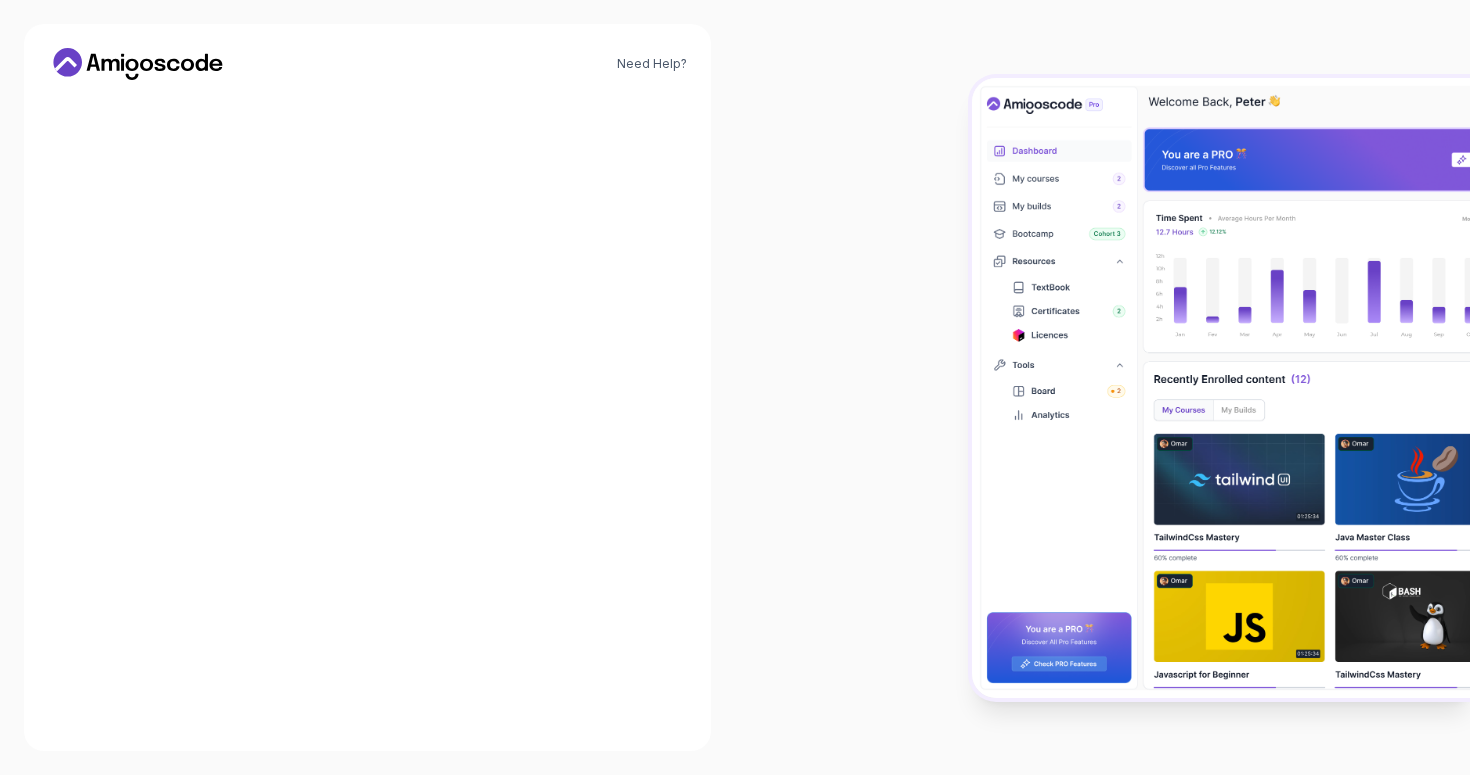 scroll, scrollTop: 0, scrollLeft: 0, axis: both 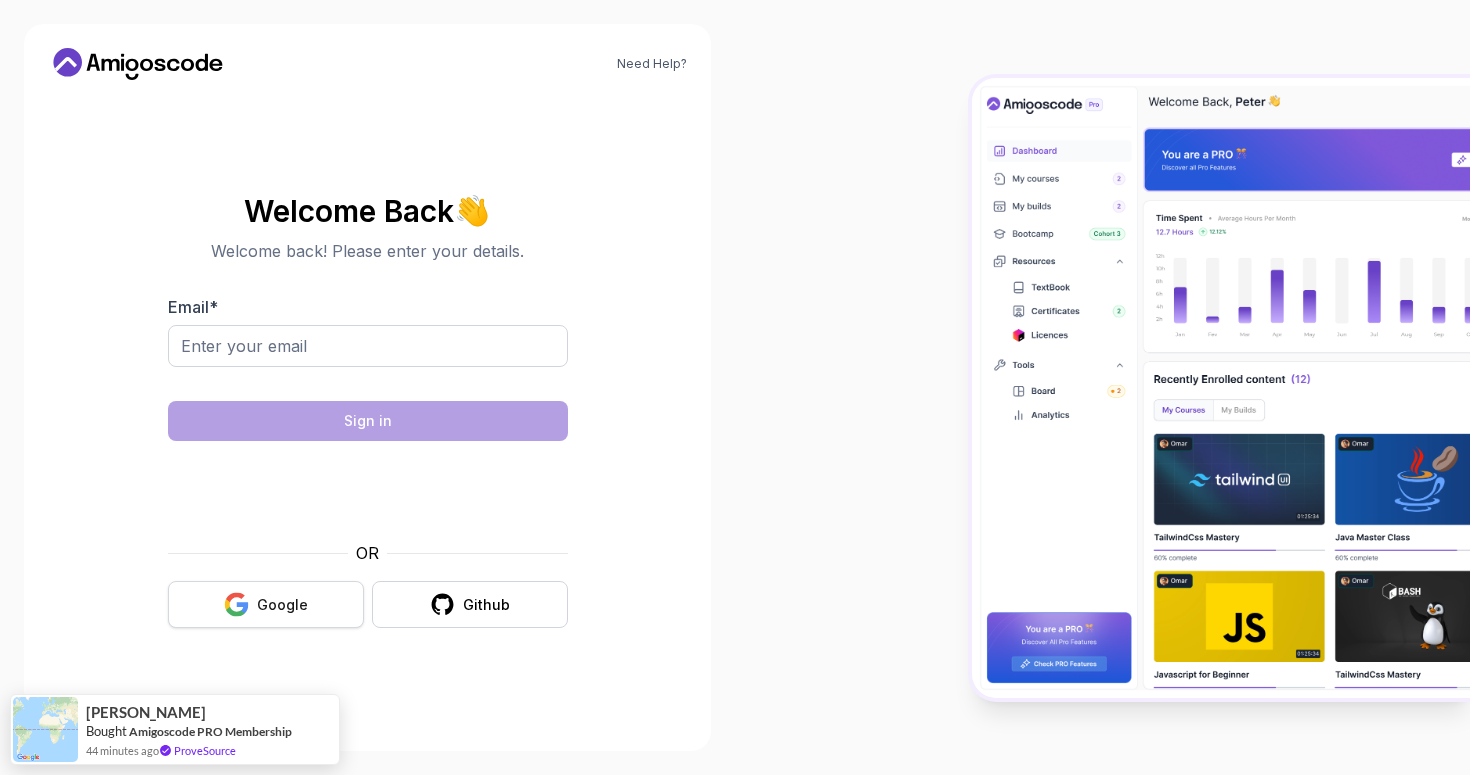 click on "Google" at bounding box center (266, 604) 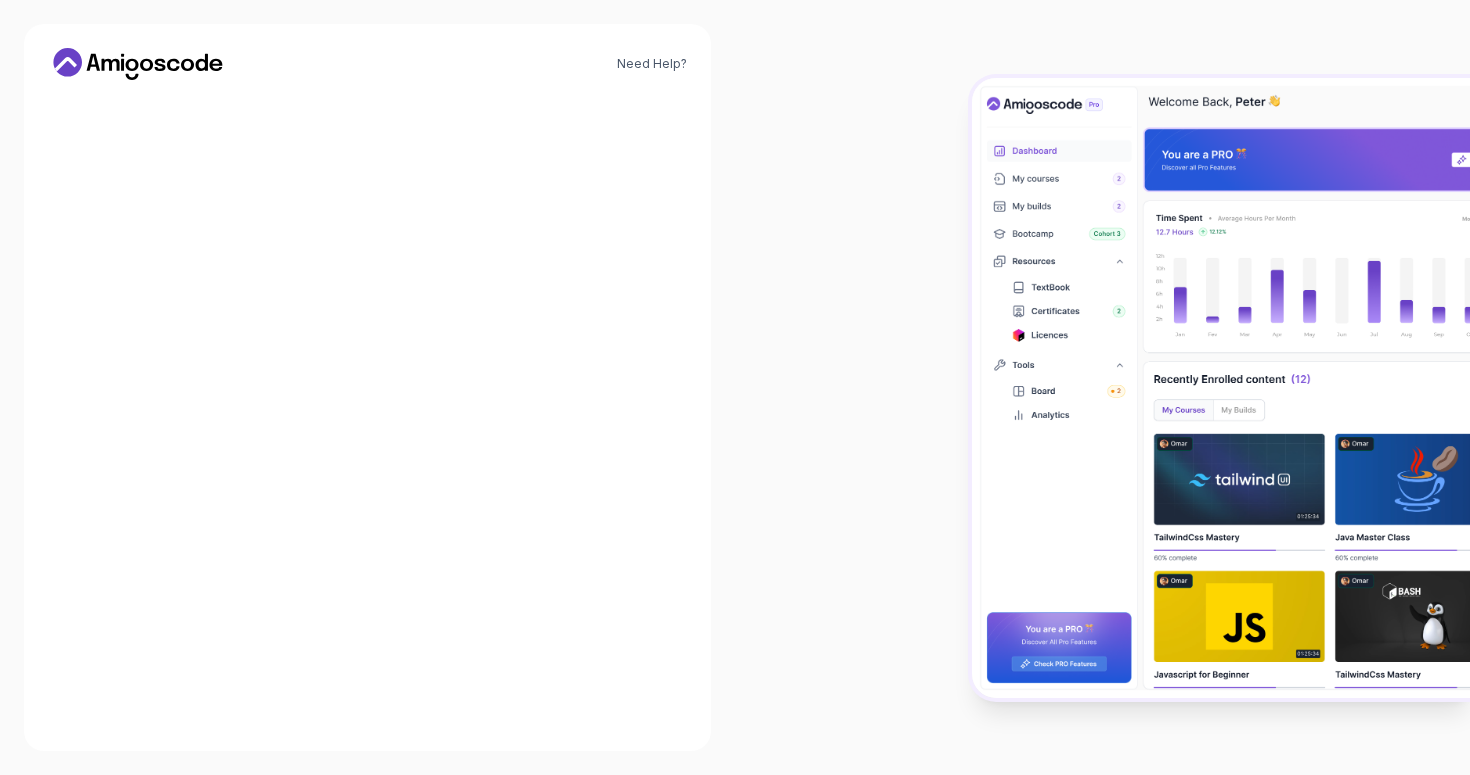 scroll, scrollTop: 0, scrollLeft: 0, axis: both 